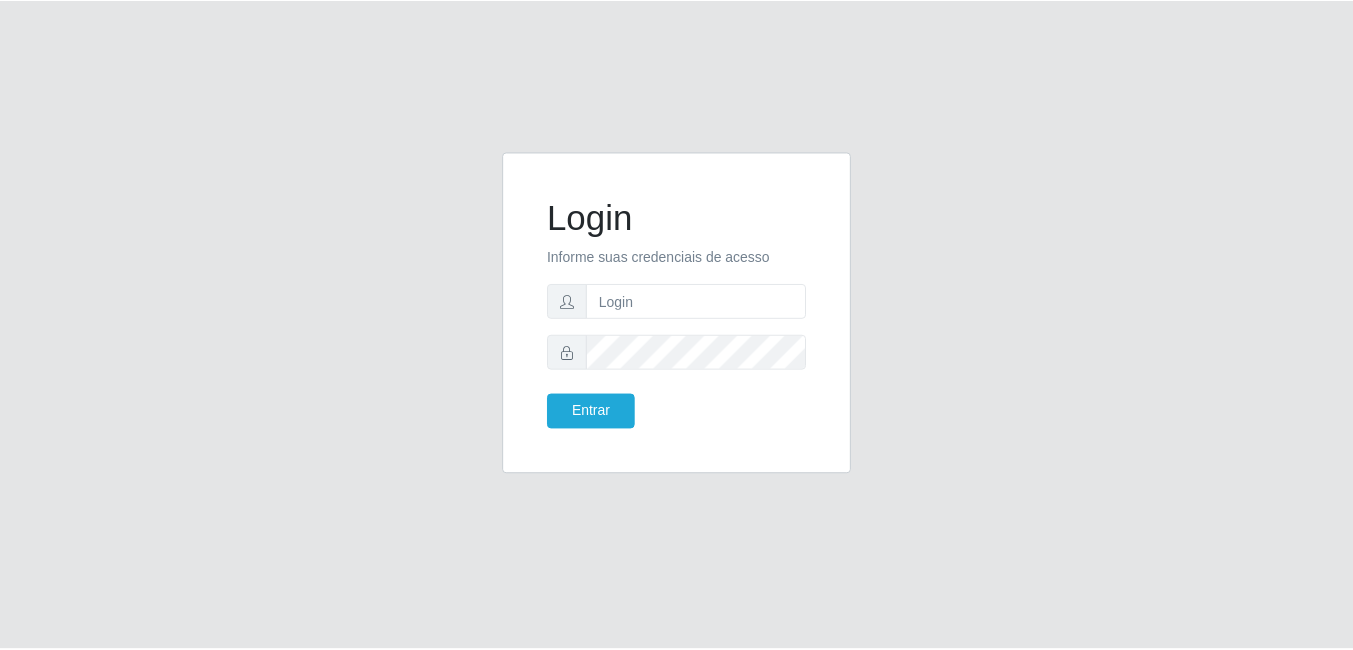 scroll, scrollTop: 0, scrollLeft: 0, axis: both 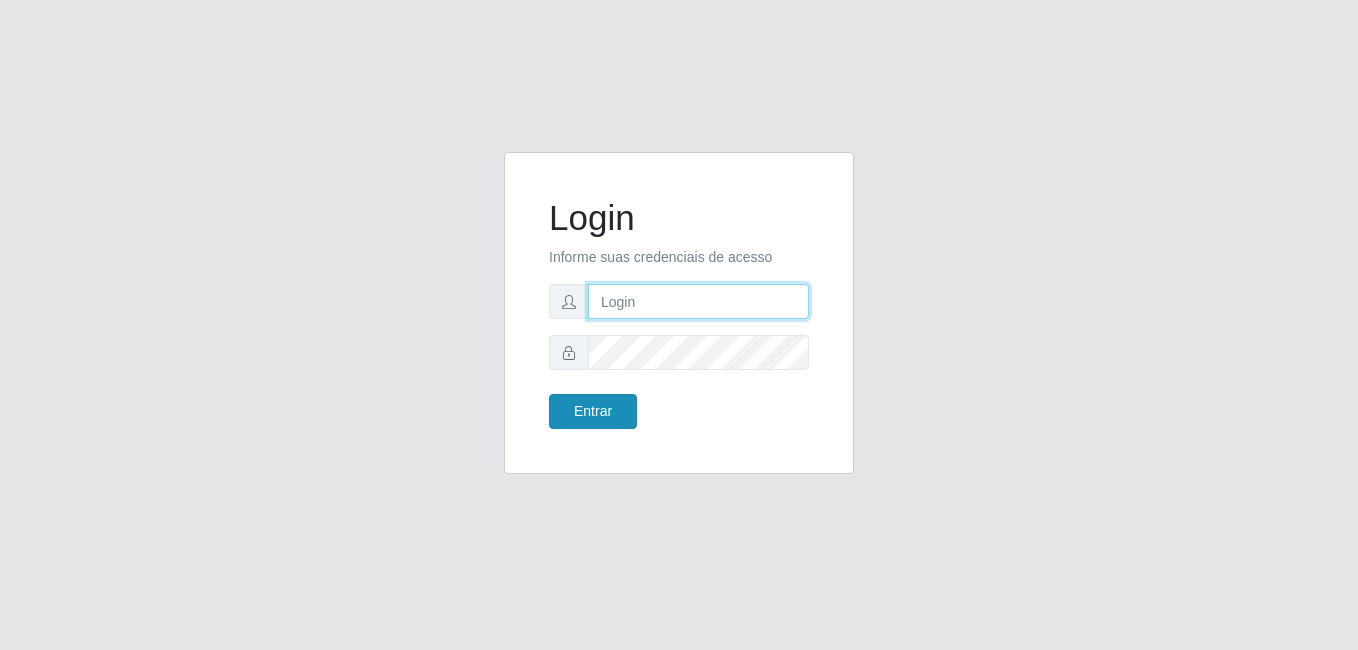 type on "Raissa@B9" 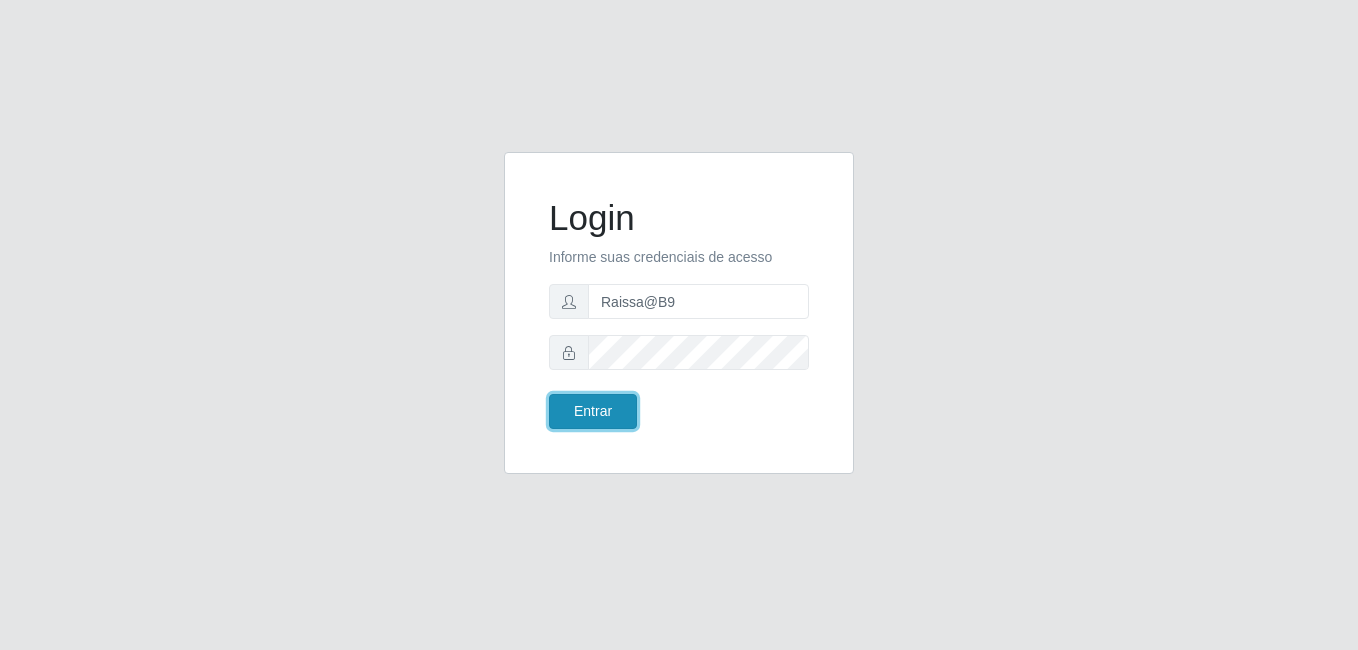 click on "Entrar" at bounding box center (593, 411) 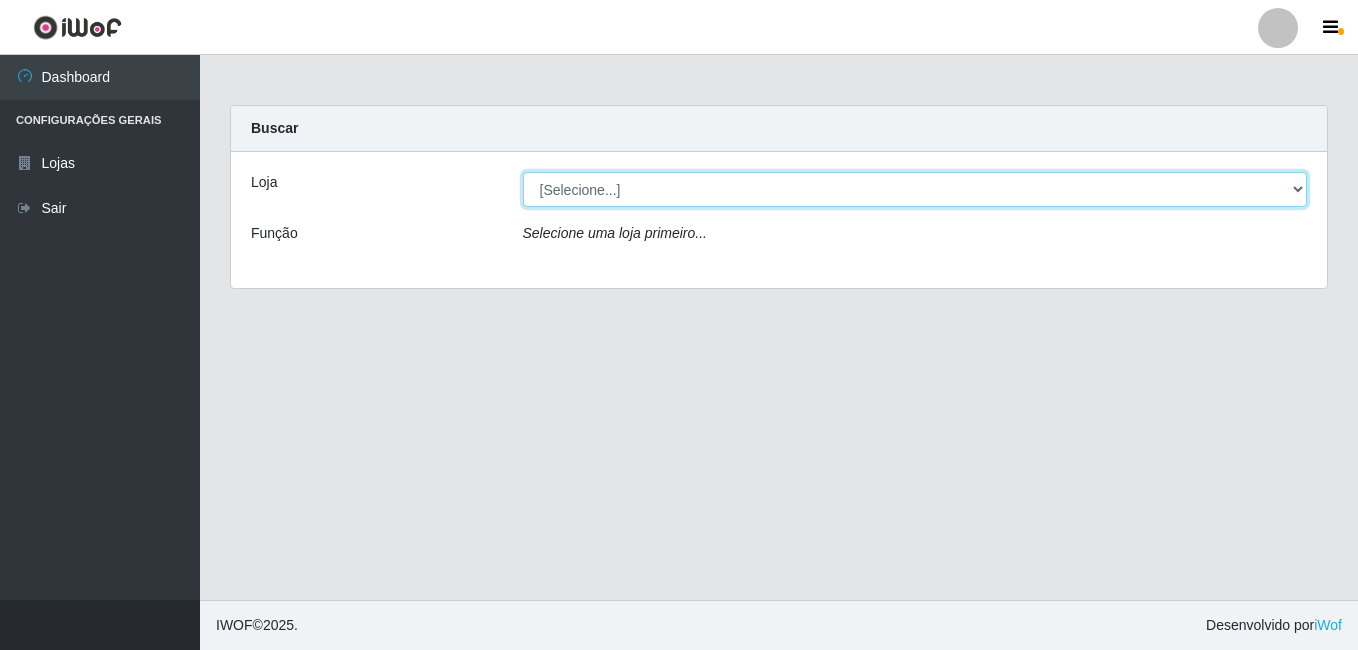 click on "[Selecione...] Bemais Supermercados - B9 Bessa" at bounding box center [915, 189] 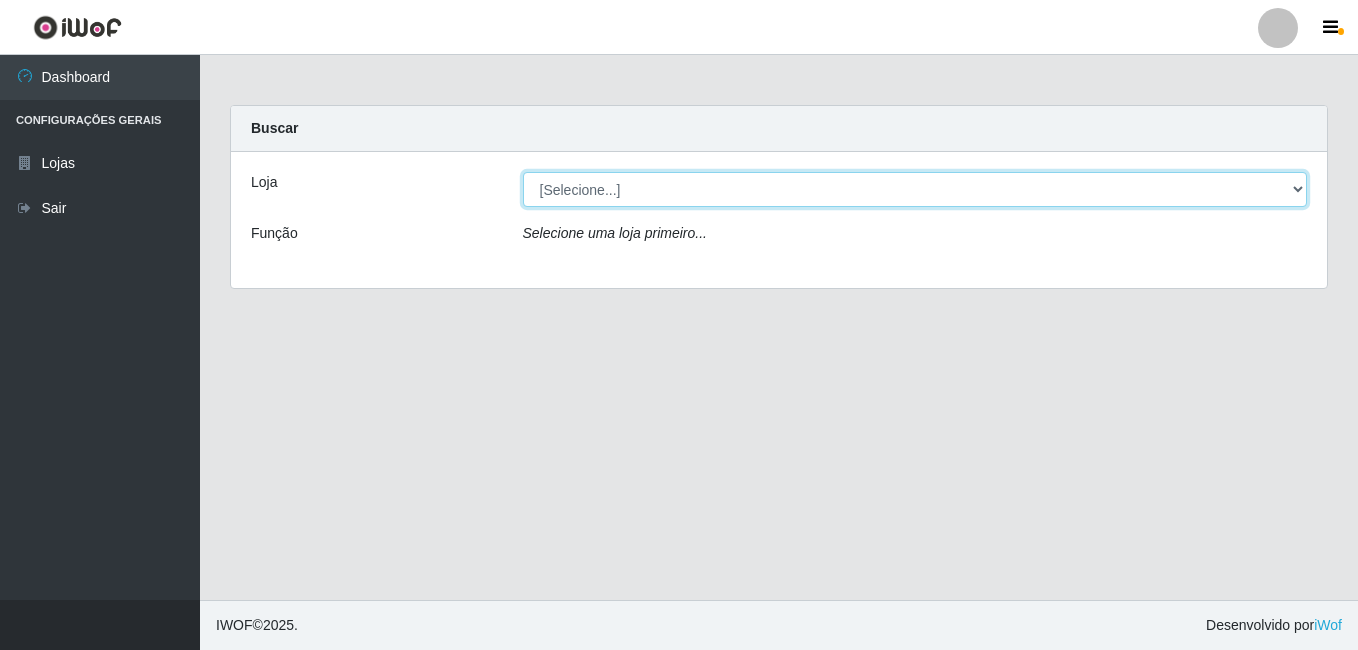 select on "410" 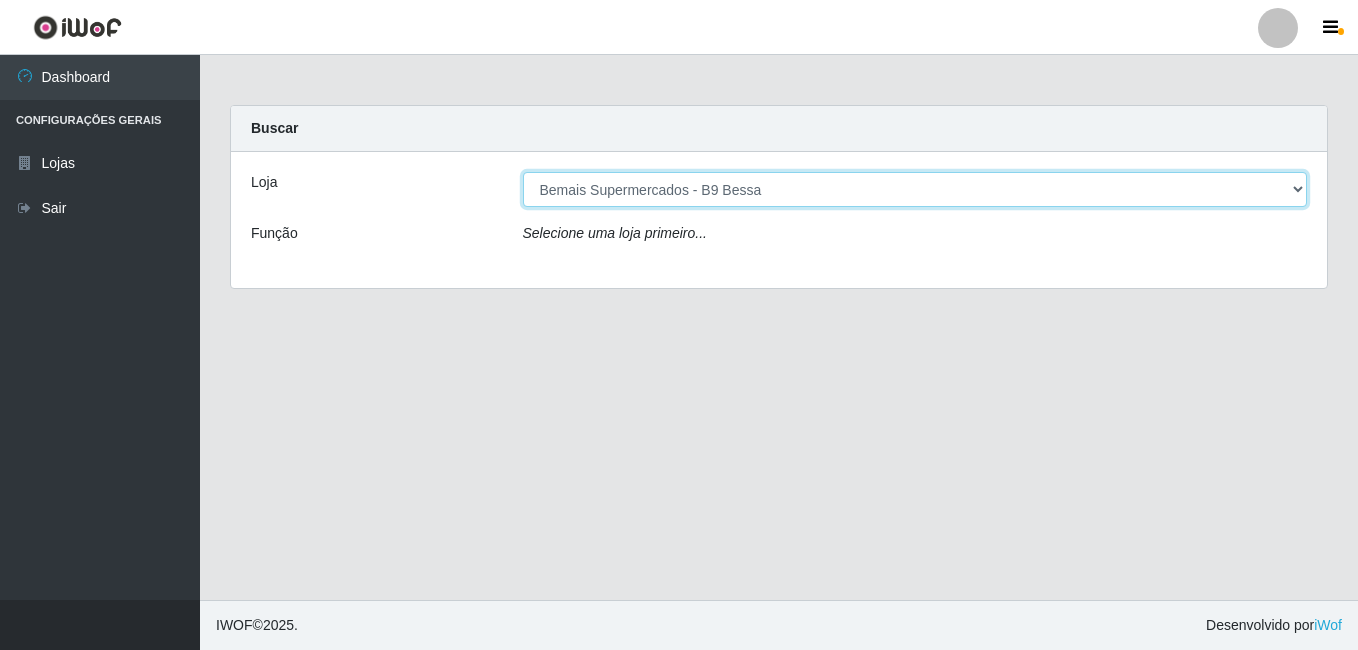 click on "[Selecione...] Bemais Supermercados - B9 Bessa" at bounding box center [915, 189] 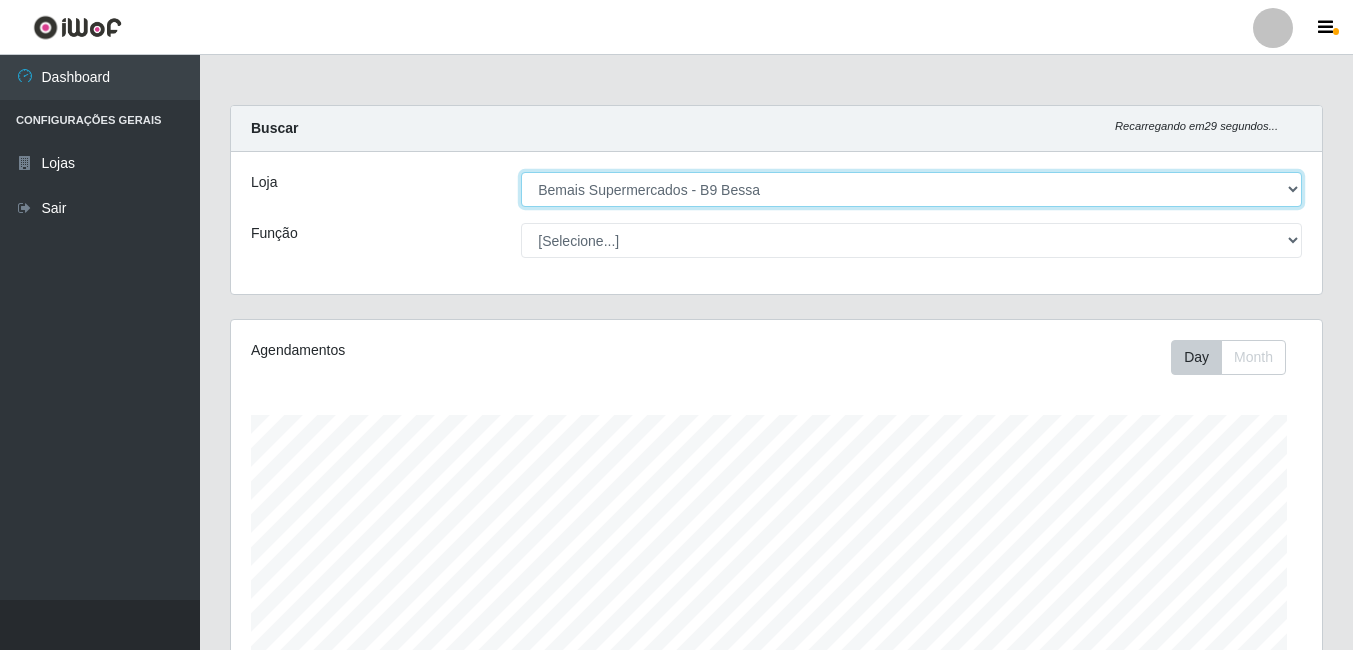 scroll, scrollTop: 999585, scrollLeft: 998909, axis: both 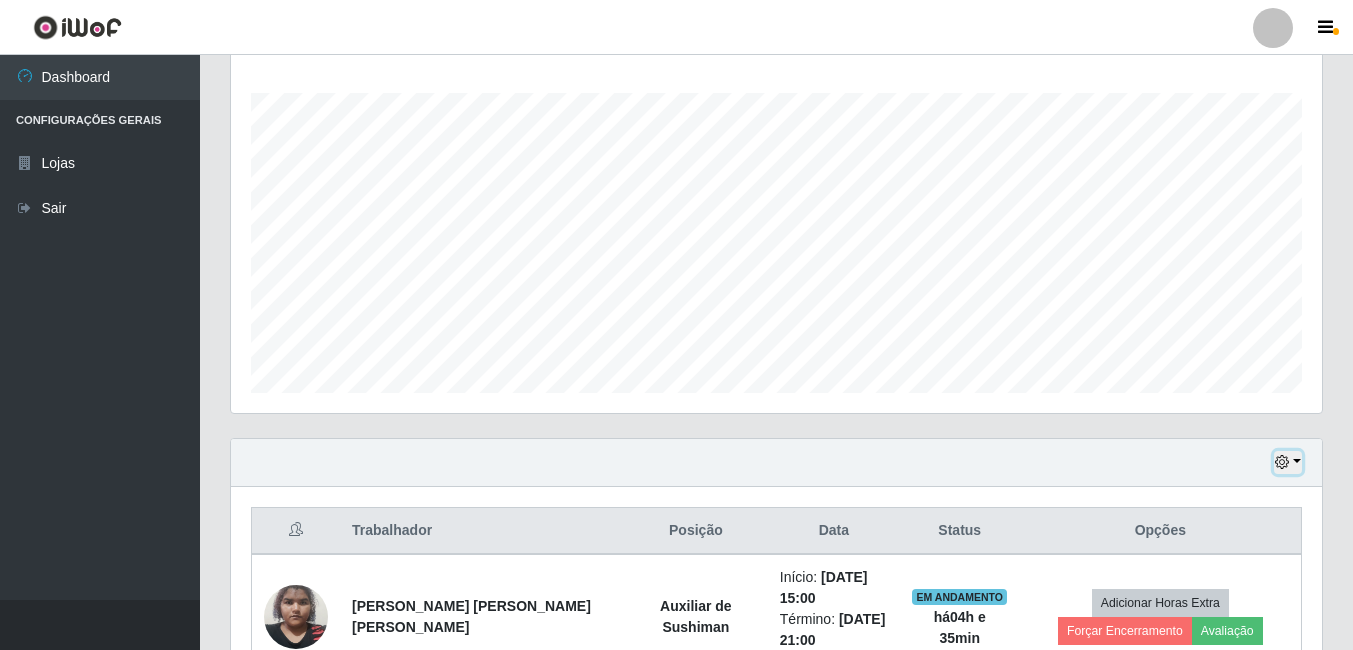click at bounding box center (1282, 462) 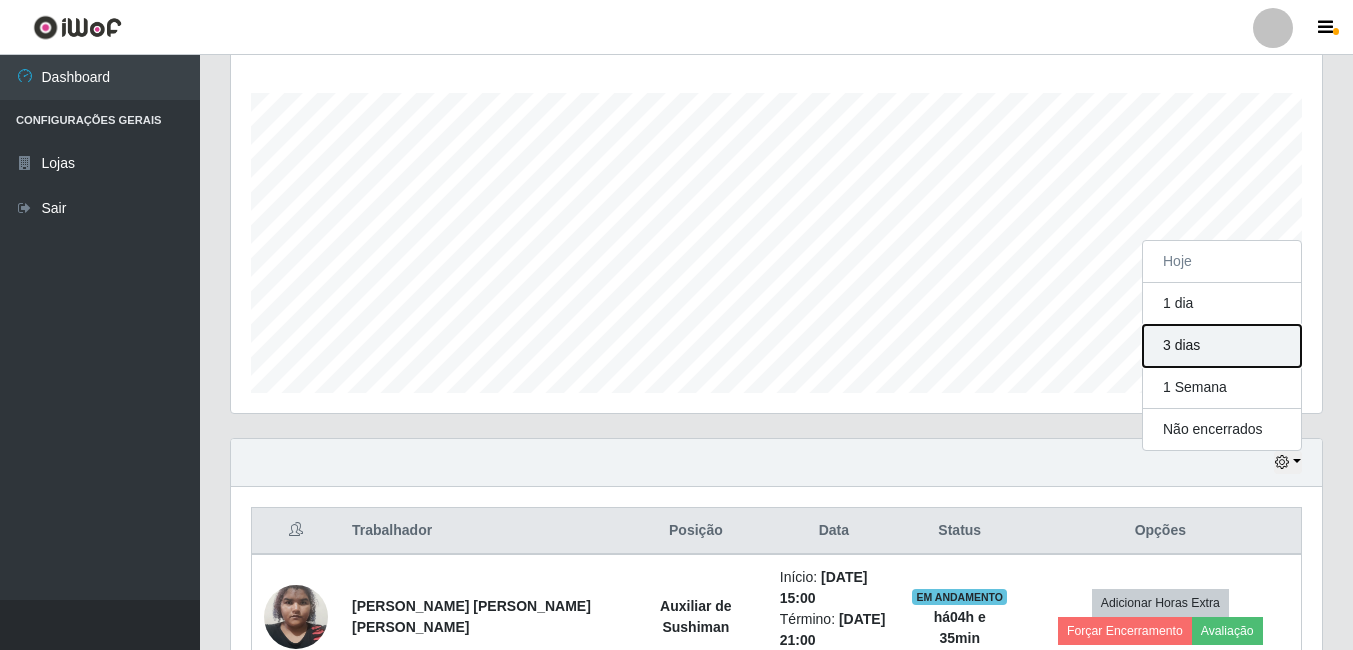 click on "3 dias" at bounding box center (1222, 346) 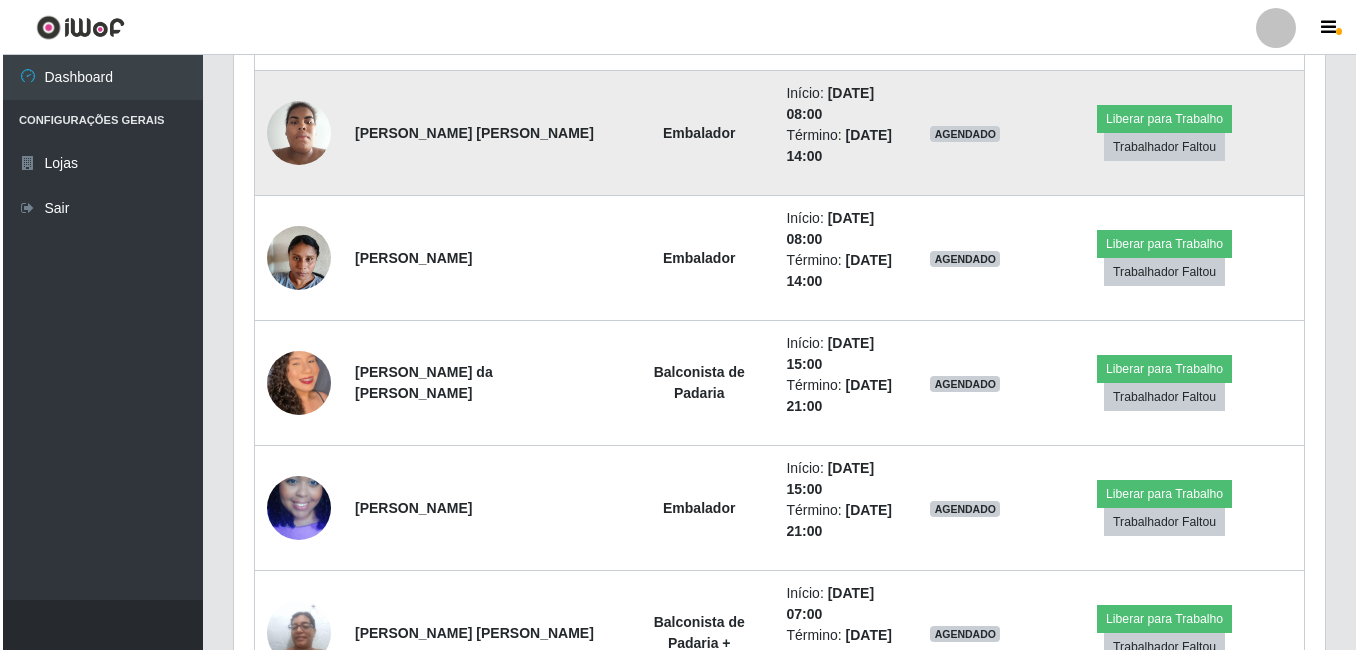 scroll, scrollTop: 2522, scrollLeft: 0, axis: vertical 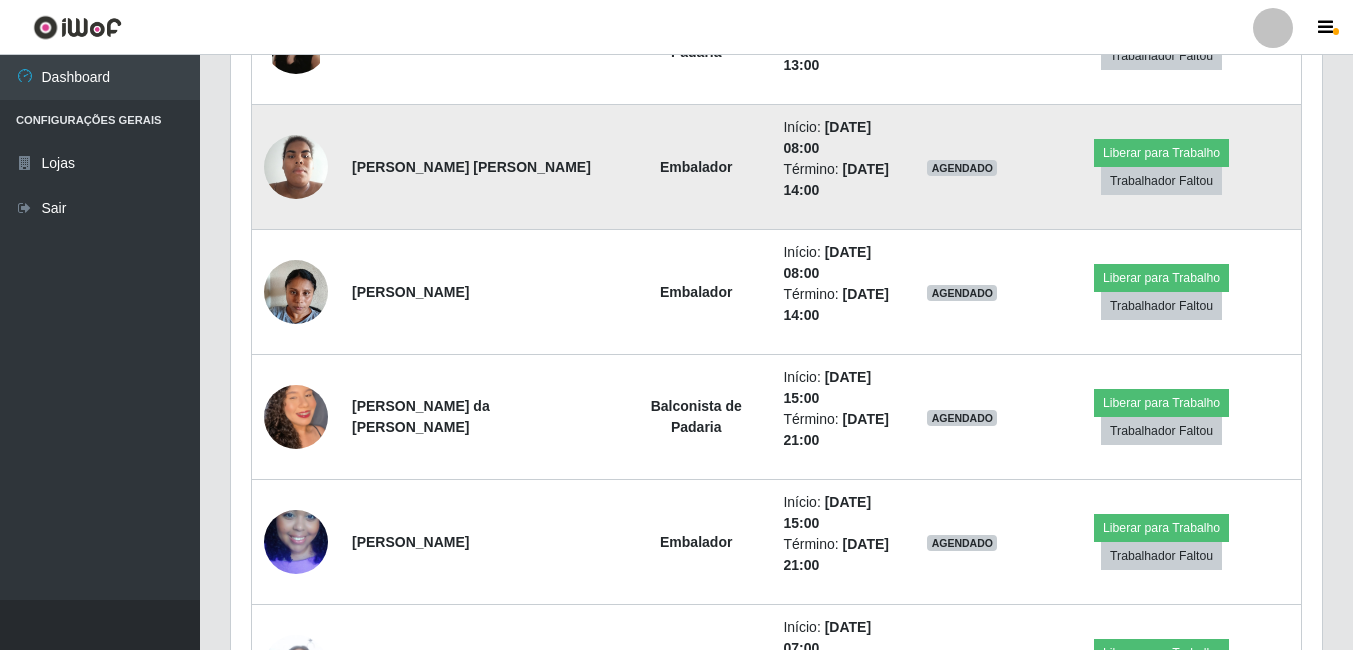 click at bounding box center [296, 166] 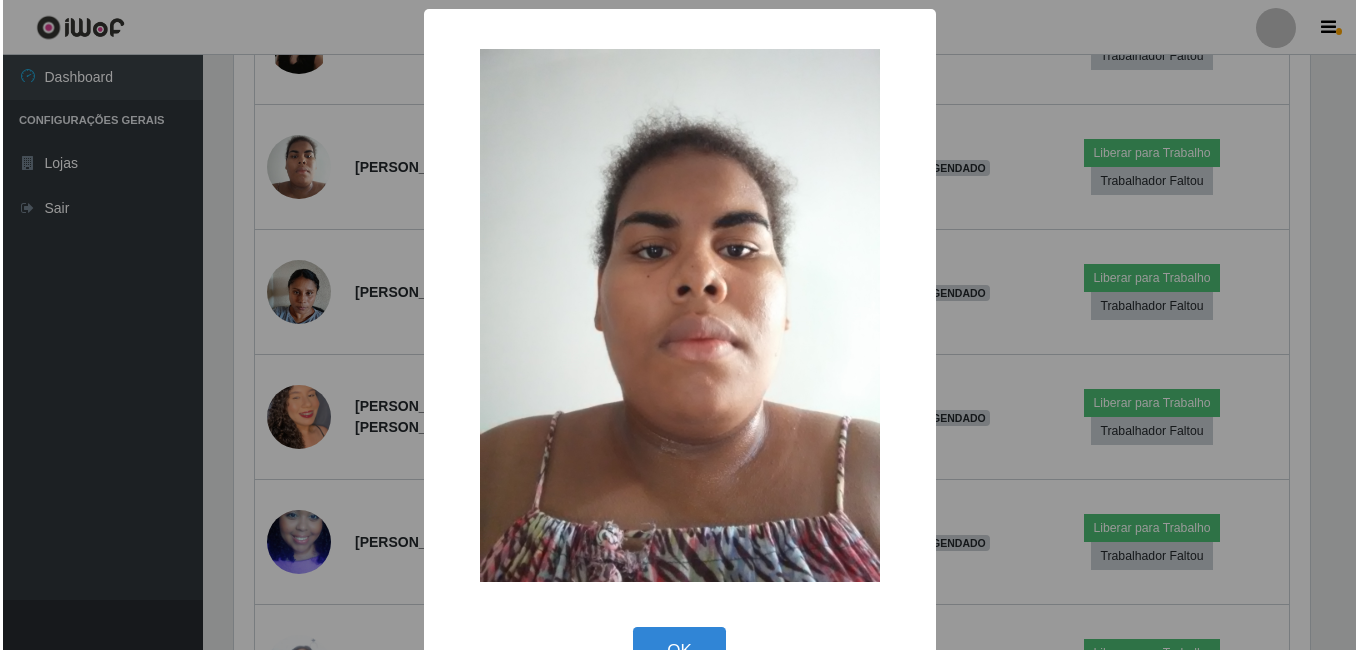 scroll, scrollTop: 999585, scrollLeft: 998919, axis: both 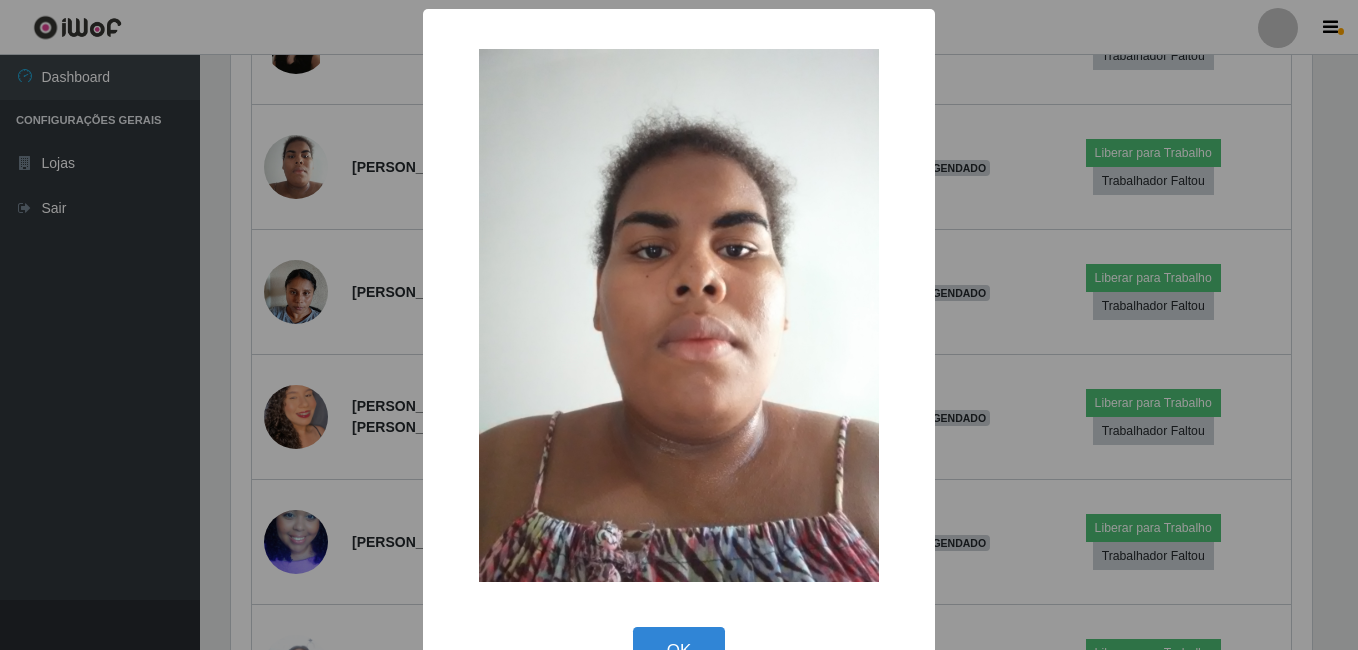 click on "× OK Cancel" at bounding box center (679, 325) 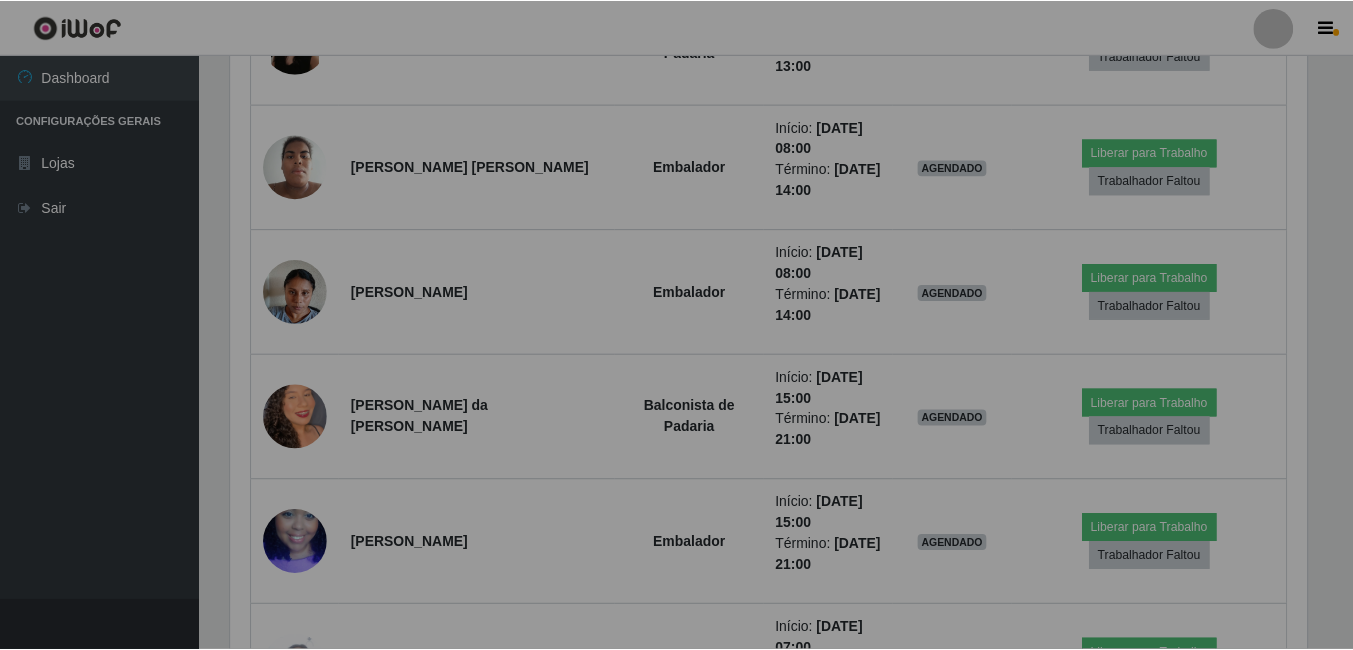 scroll, scrollTop: 999585, scrollLeft: 998909, axis: both 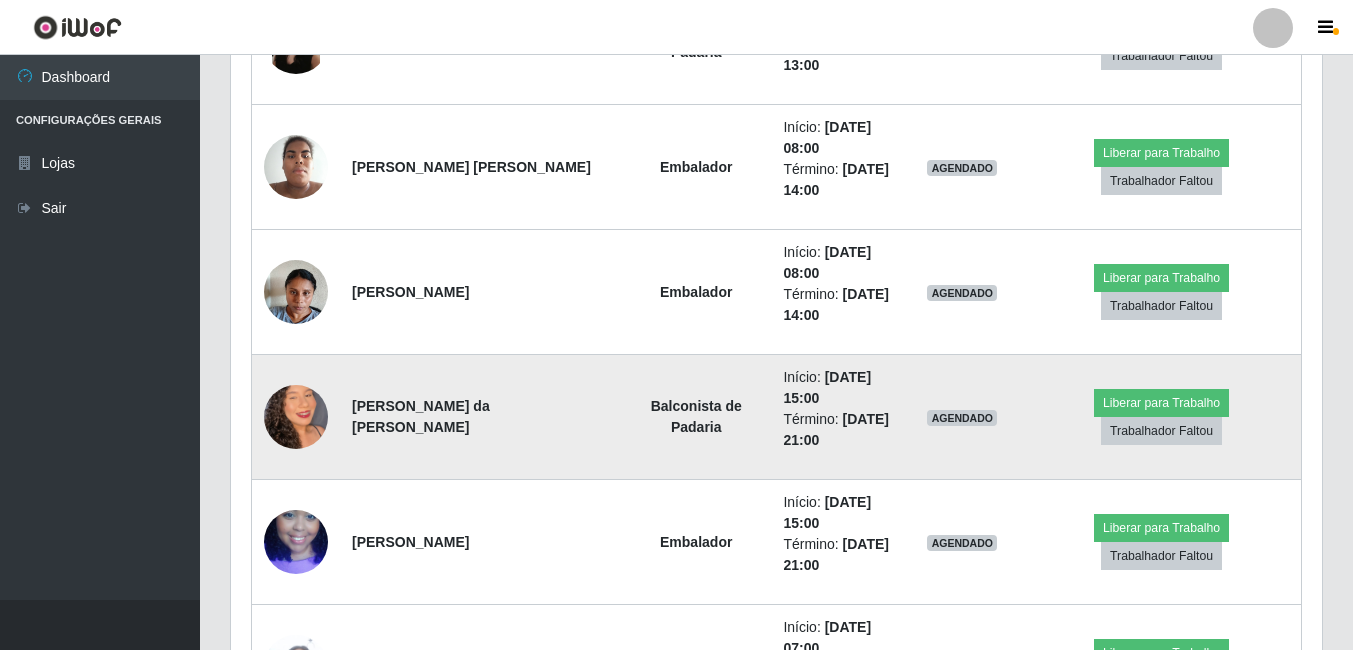 click at bounding box center (296, 417) 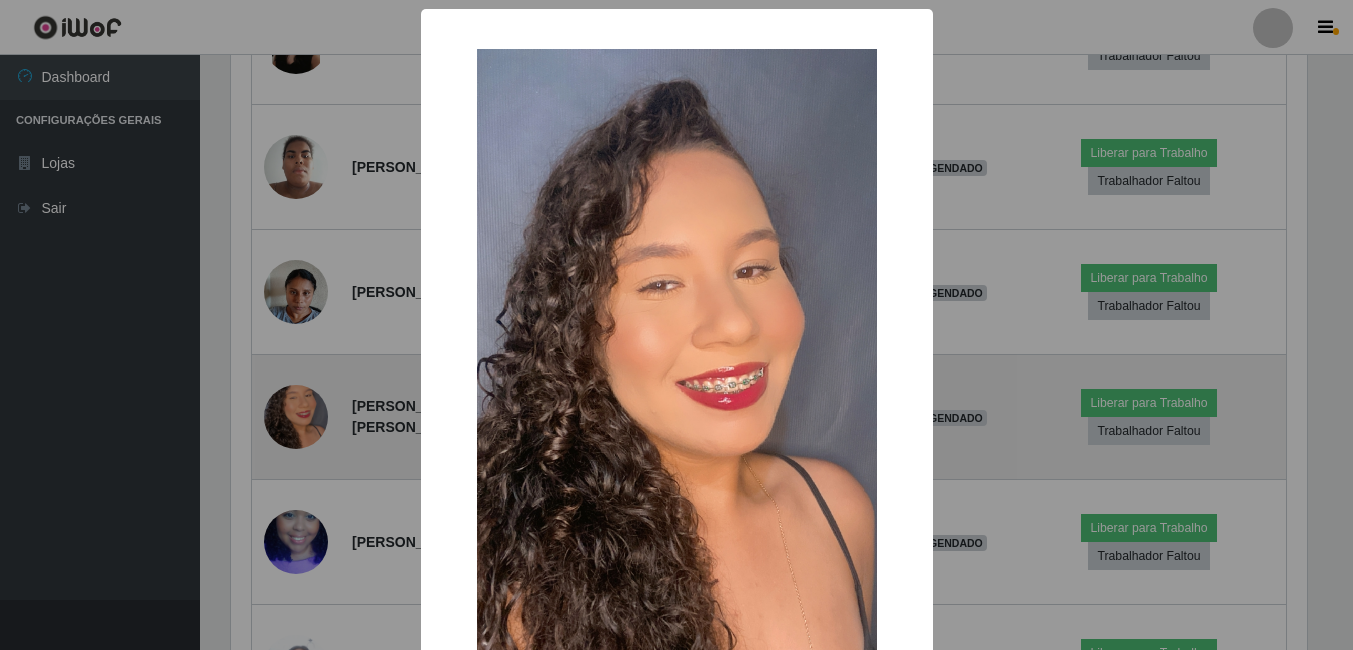 scroll, scrollTop: 999585, scrollLeft: 998919, axis: both 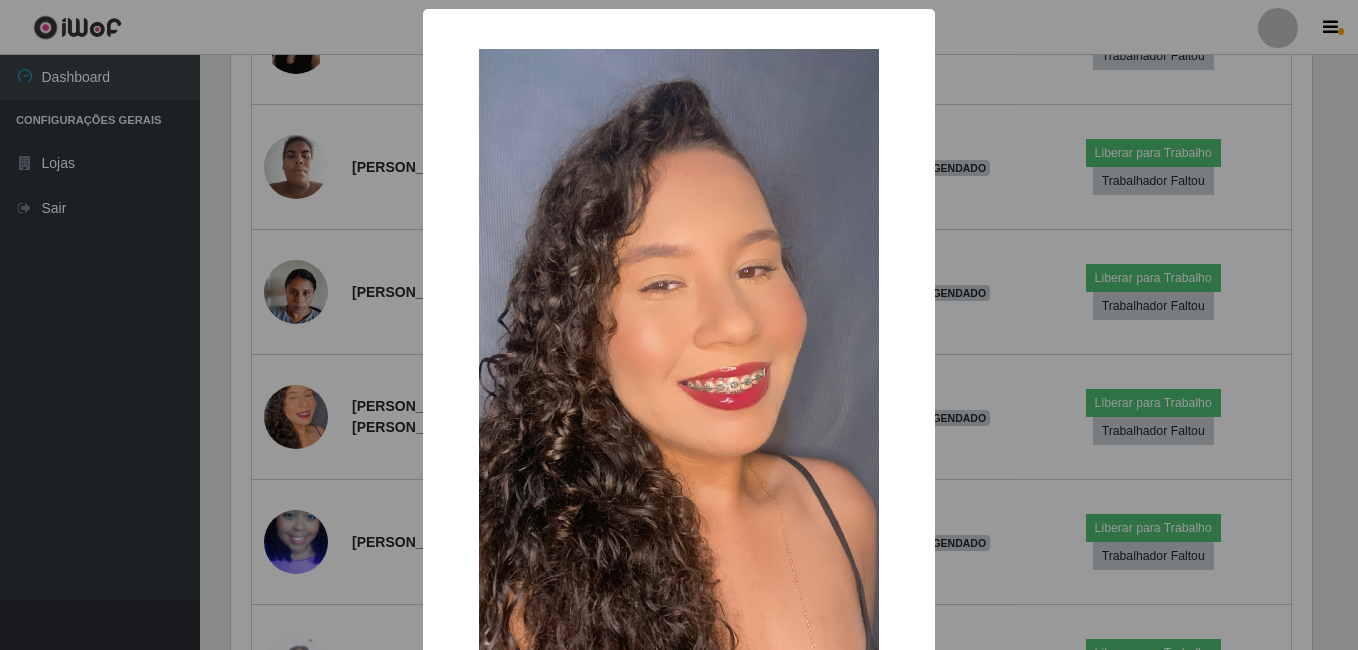 click on "× OK Cancel" at bounding box center (679, 325) 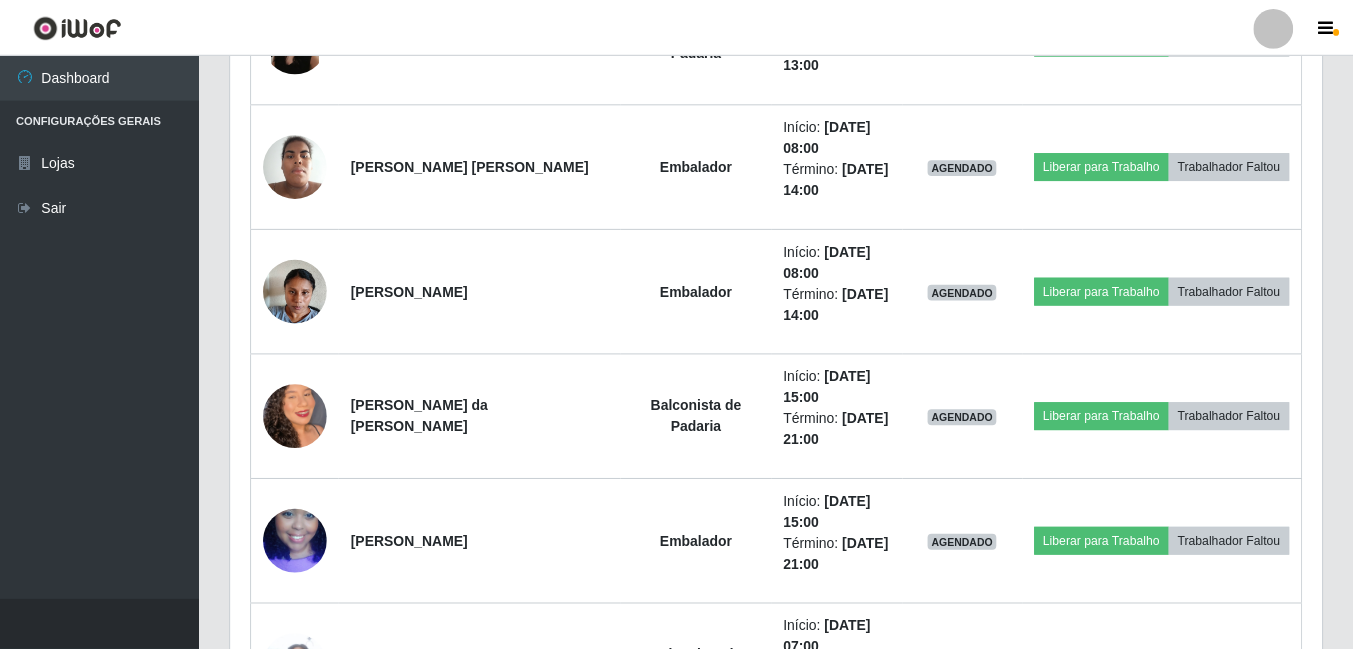 scroll, scrollTop: 999585, scrollLeft: 998909, axis: both 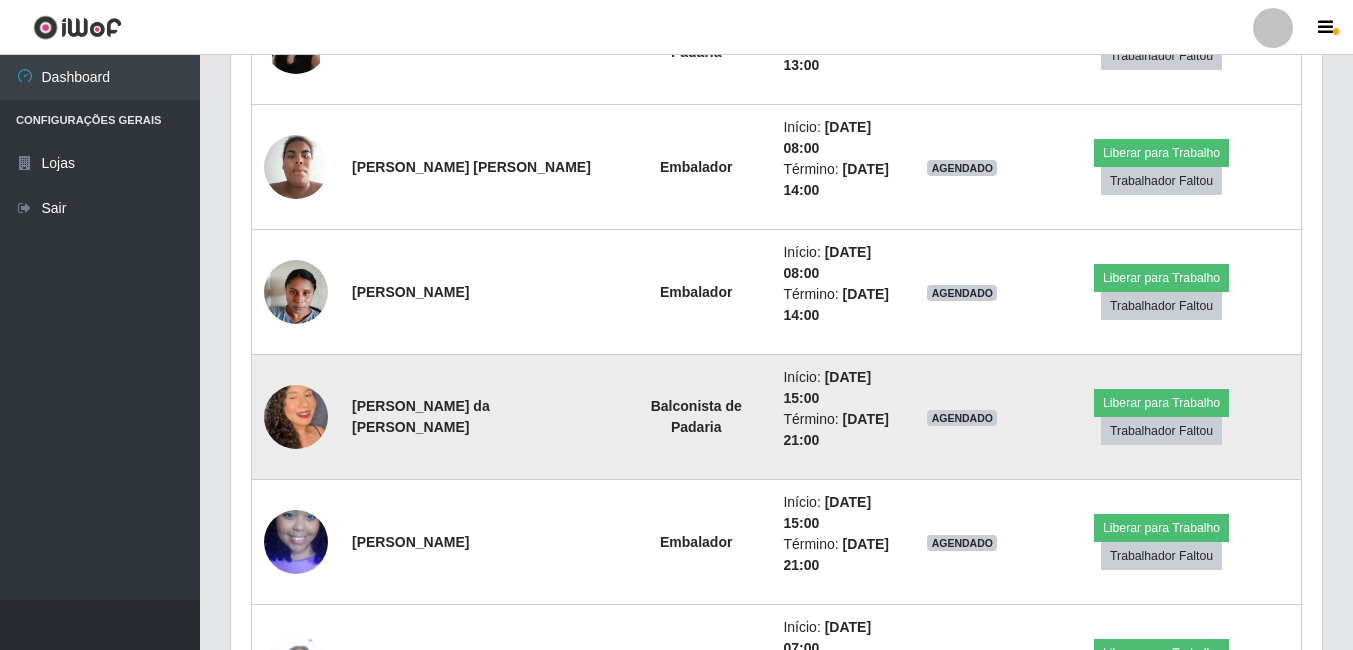click at bounding box center (296, 417) 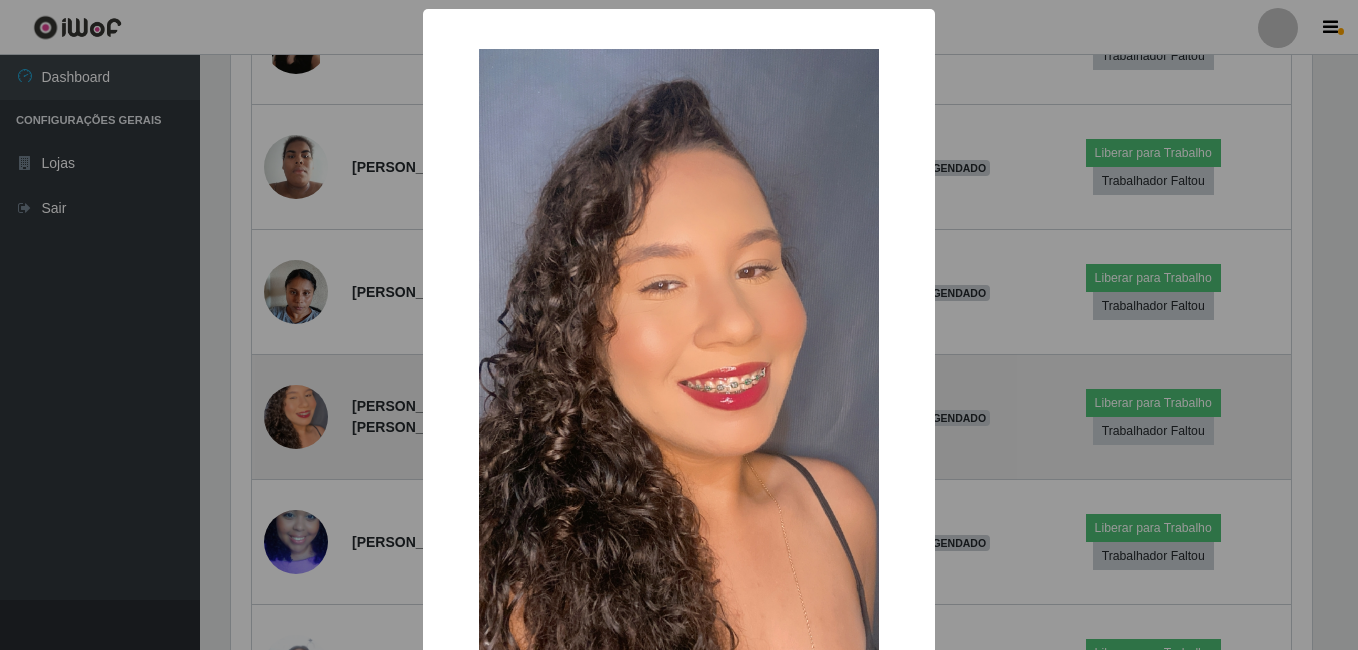 scroll, scrollTop: 999585, scrollLeft: 998919, axis: both 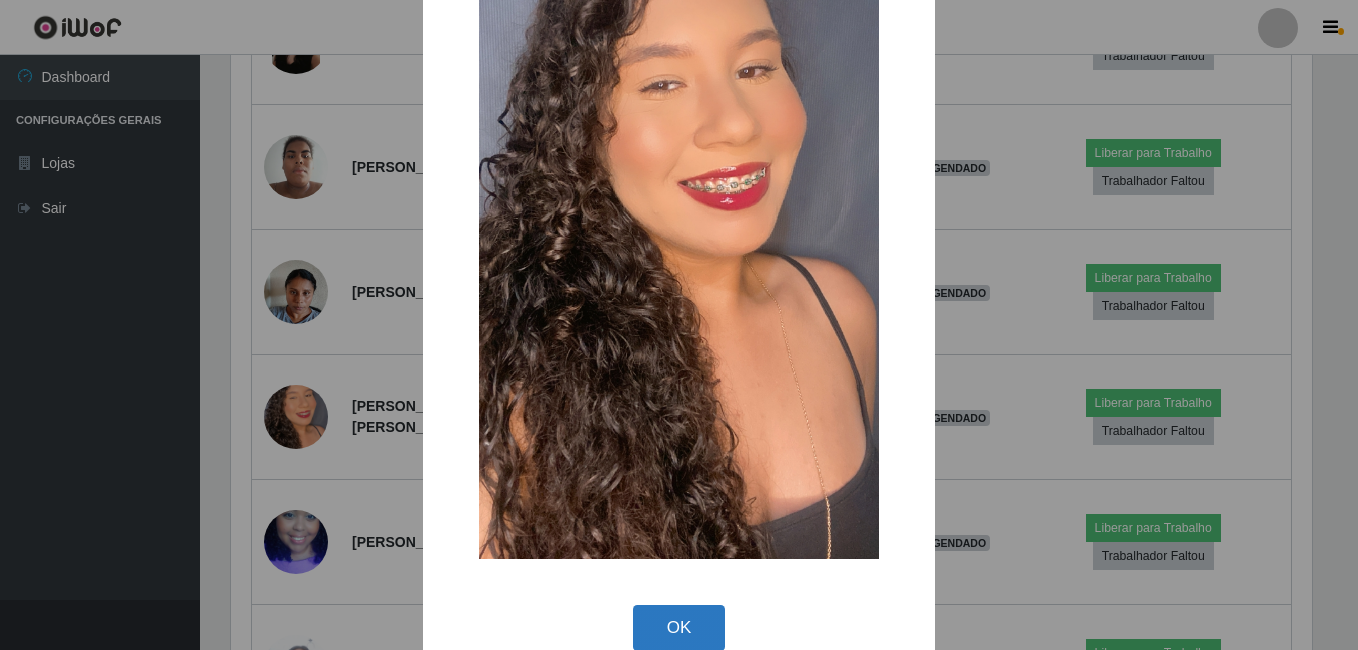 click on "OK" at bounding box center (679, 628) 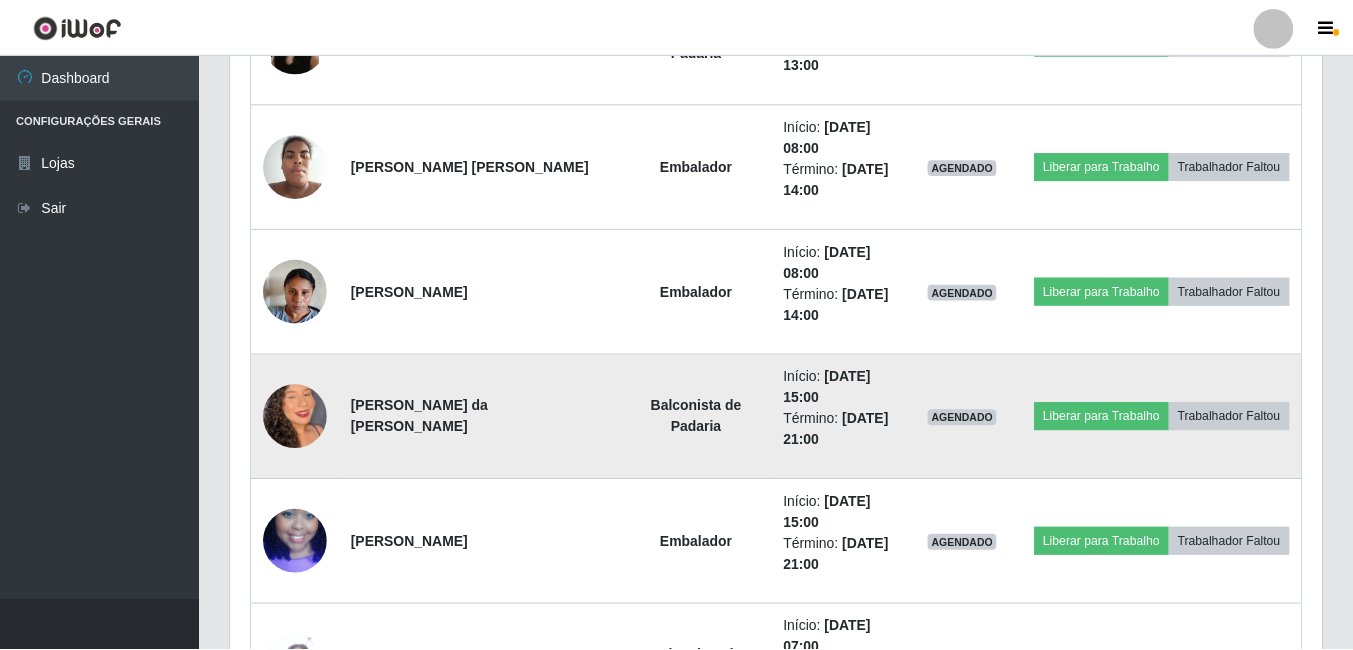 scroll, scrollTop: 999585, scrollLeft: 998909, axis: both 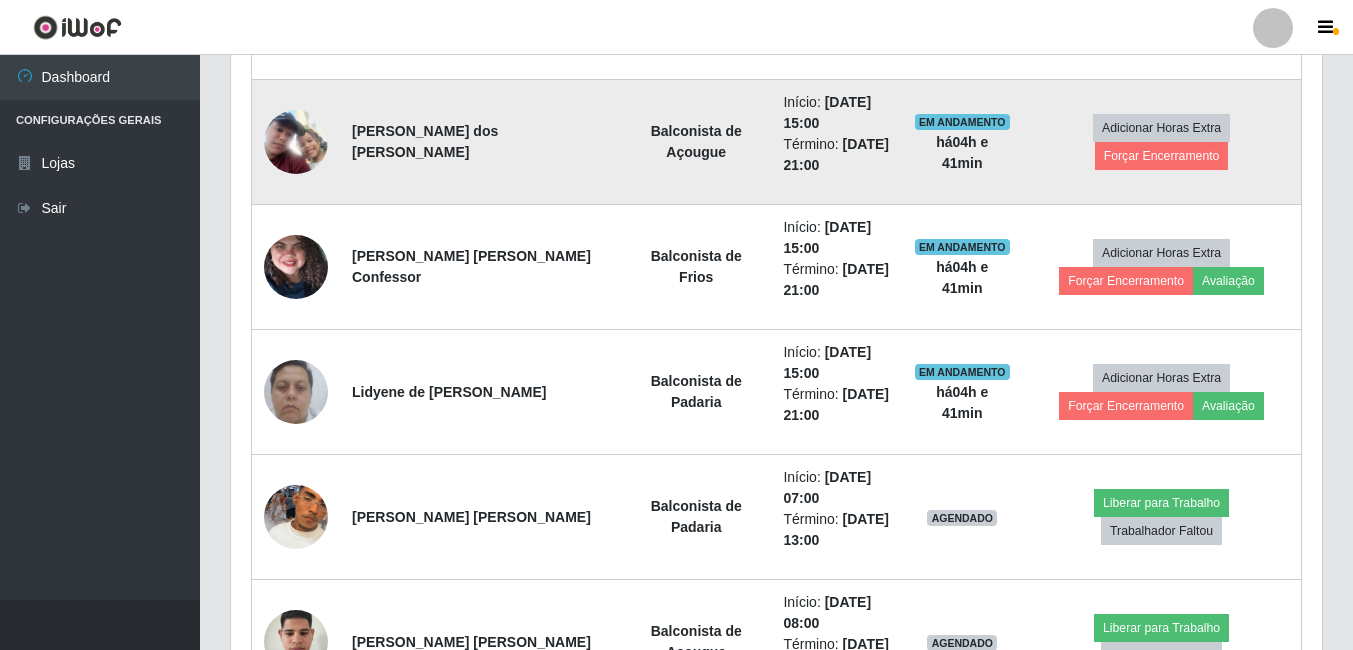 click at bounding box center (296, 142) 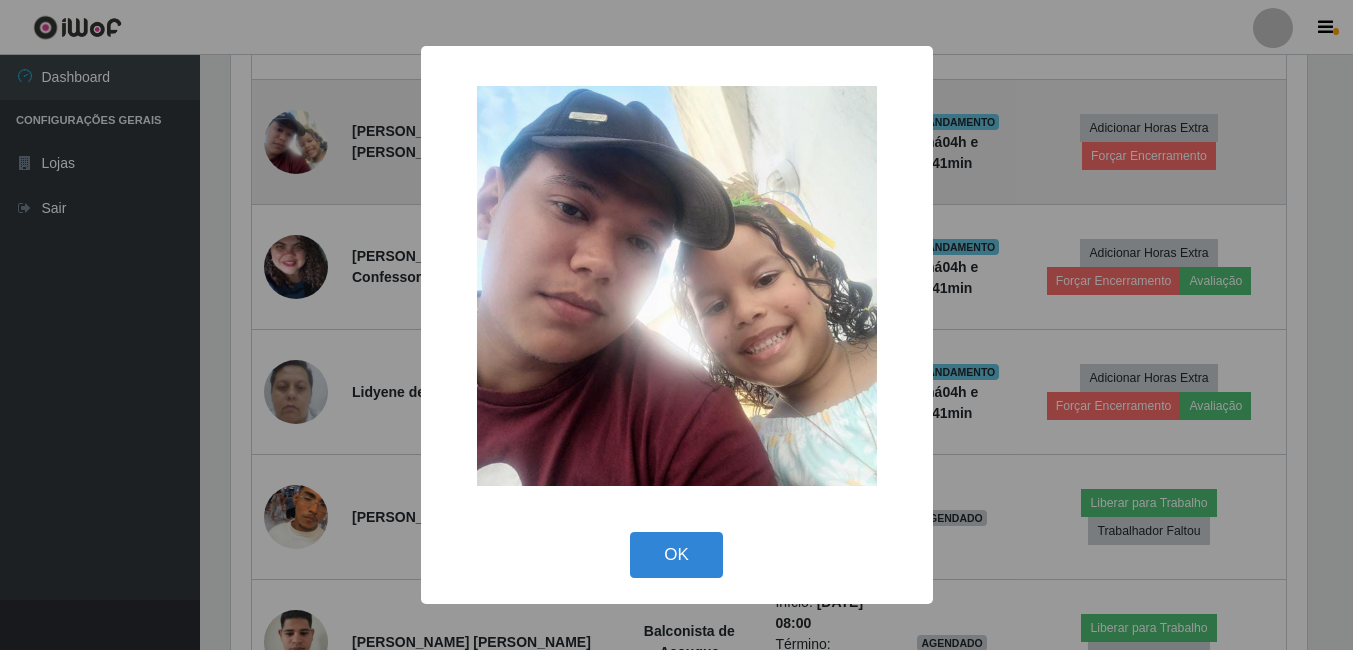 scroll, scrollTop: 999585, scrollLeft: 998919, axis: both 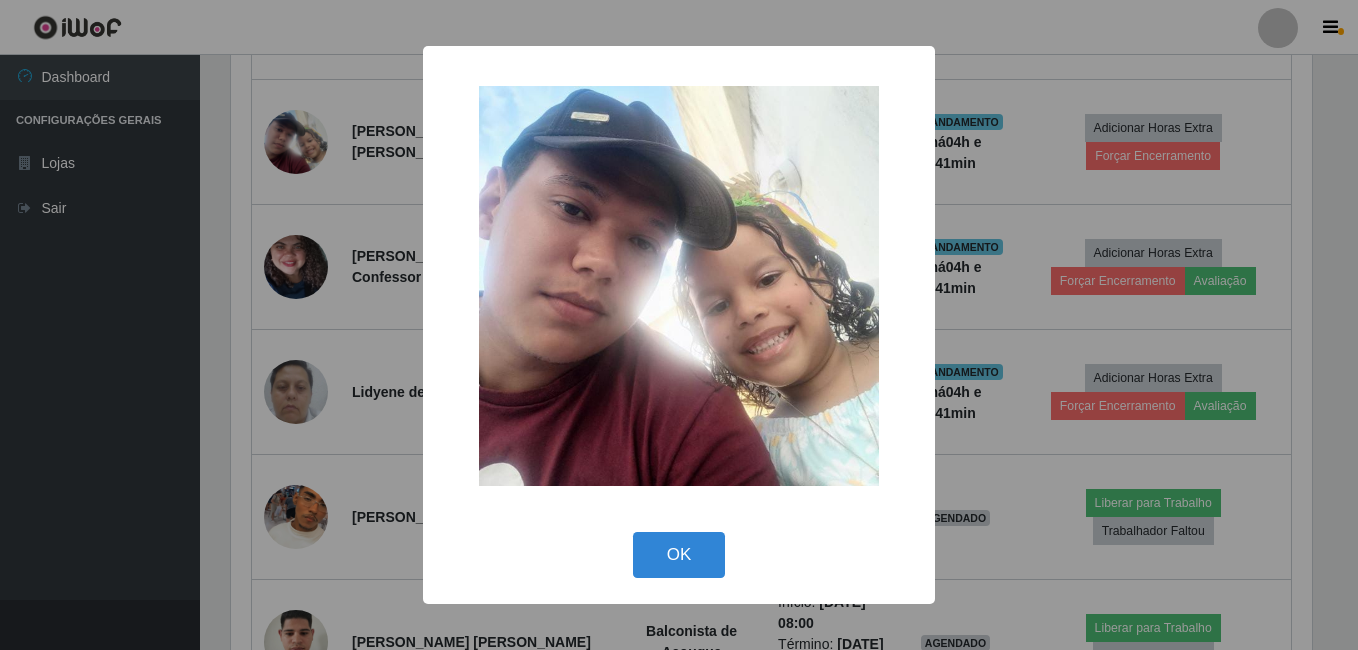 click on "× OK Cancel" at bounding box center (679, 325) 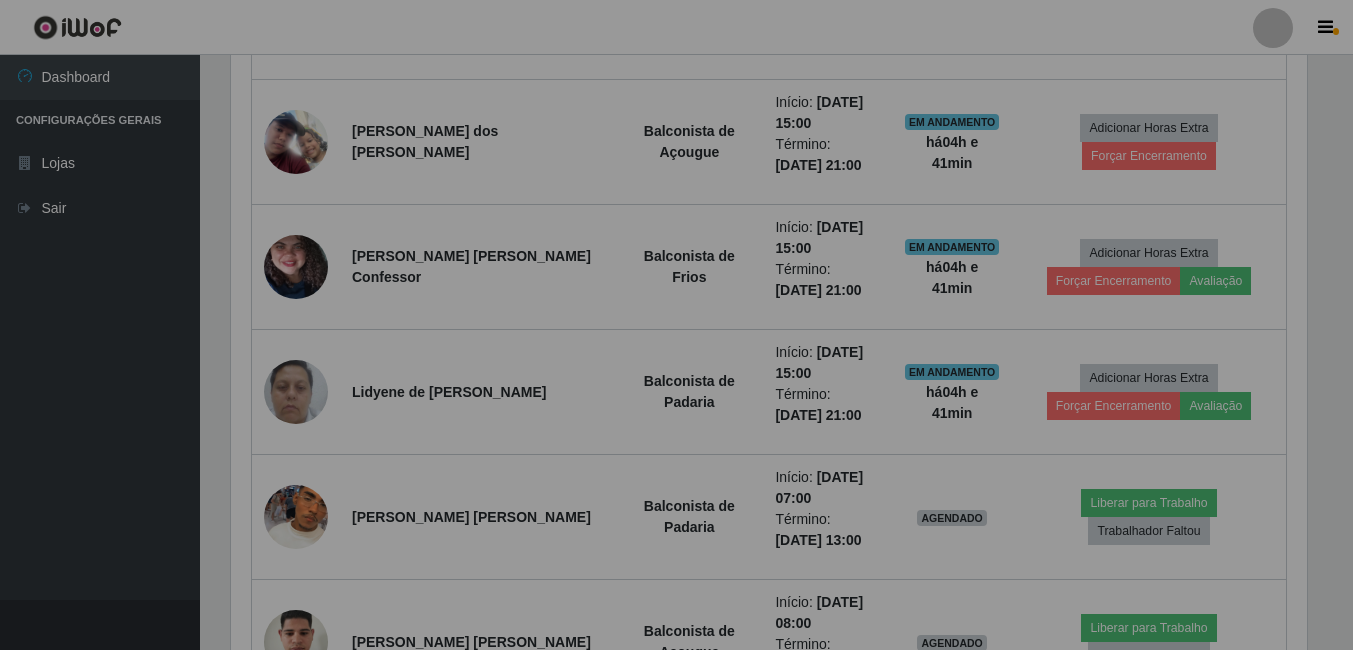 scroll, scrollTop: 999585, scrollLeft: 998909, axis: both 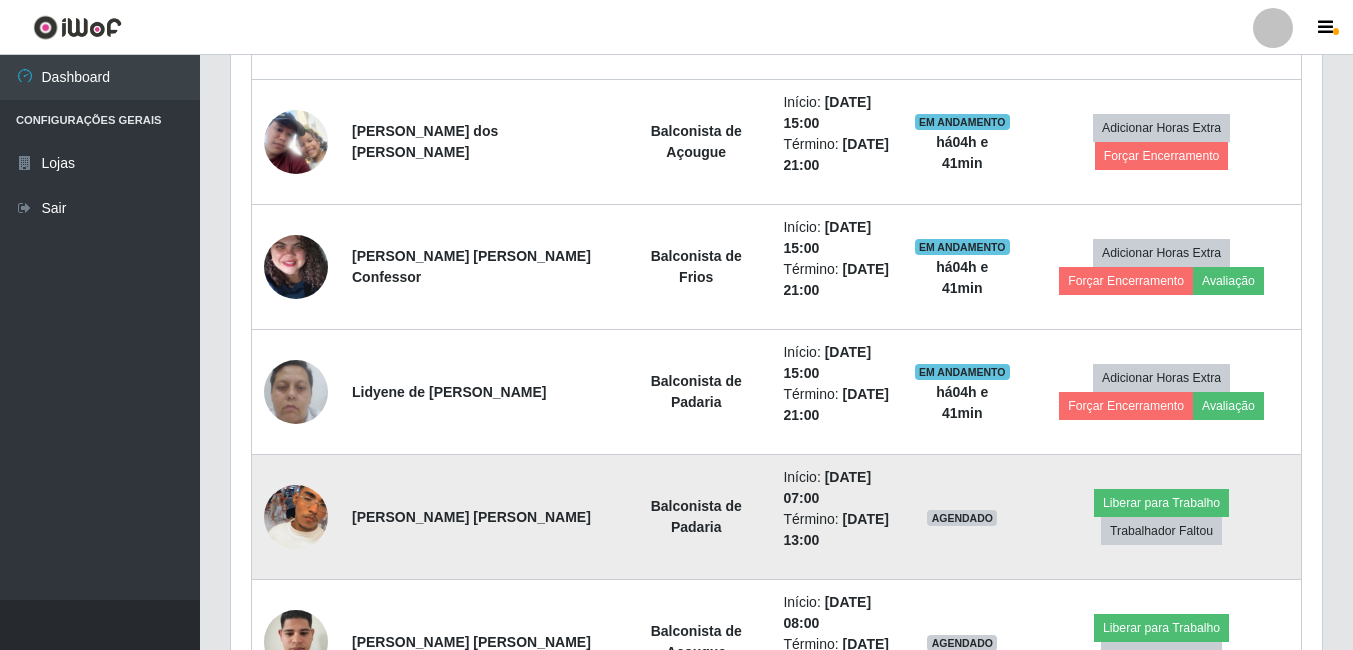 click at bounding box center (296, 517) 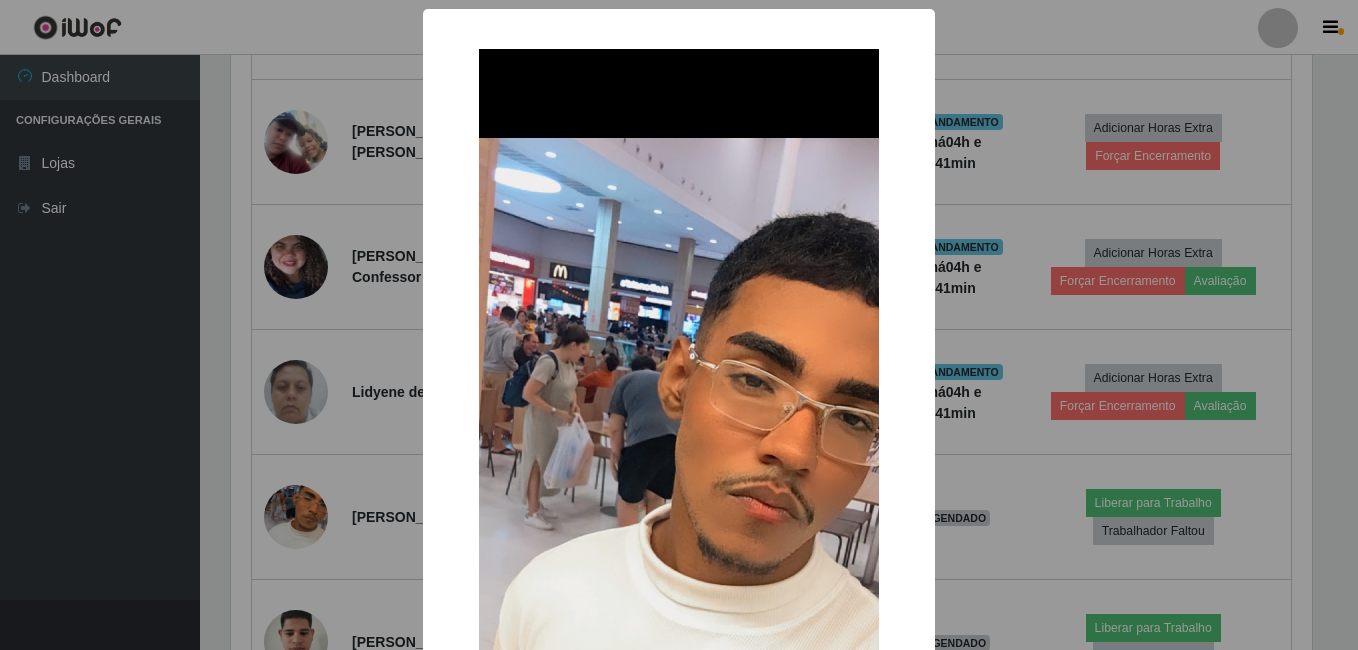 scroll, scrollTop: 999585, scrollLeft: 998919, axis: both 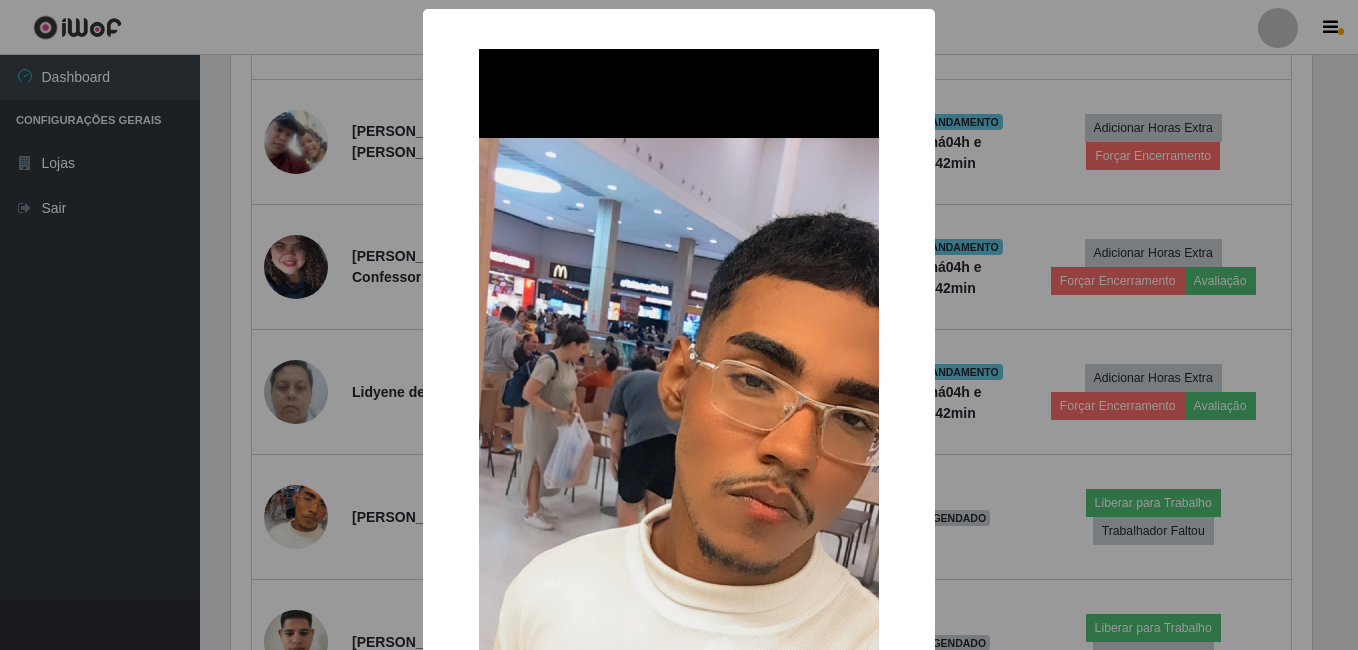 drag, startPoint x: 207, startPoint y: 450, endPoint x: 214, endPoint y: 438, distance: 13.892444 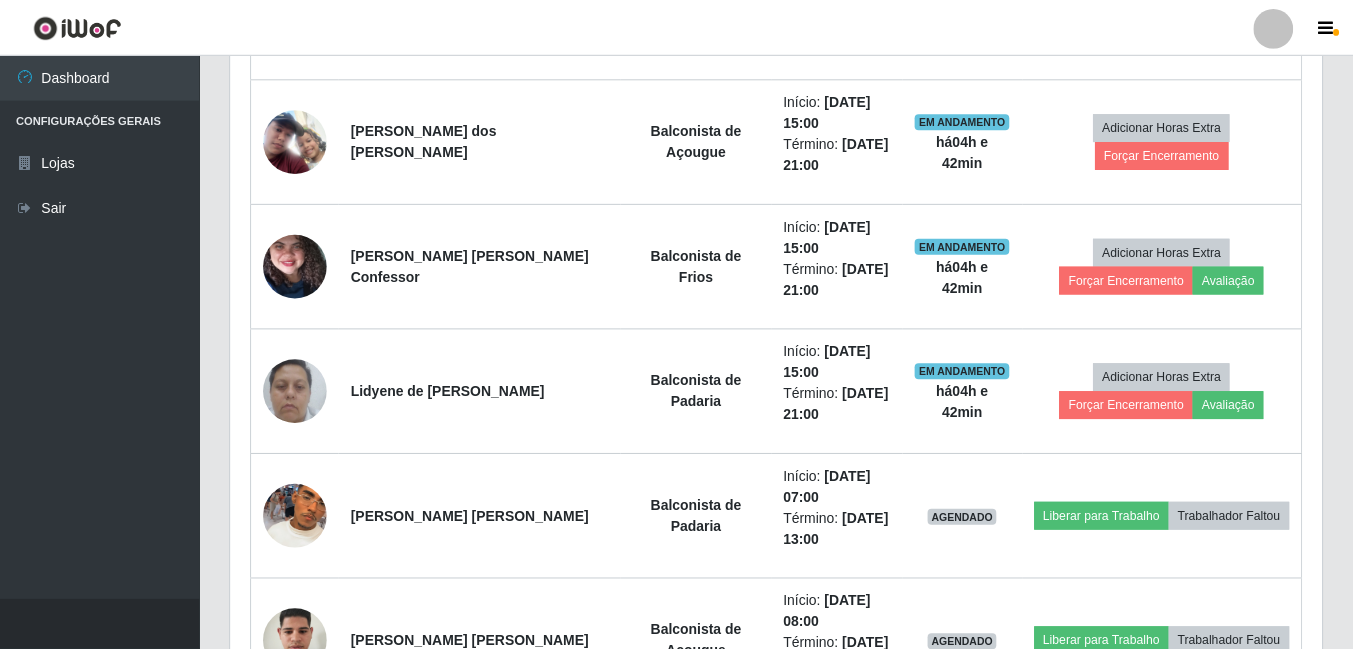 scroll, scrollTop: 999585, scrollLeft: 998909, axis: both 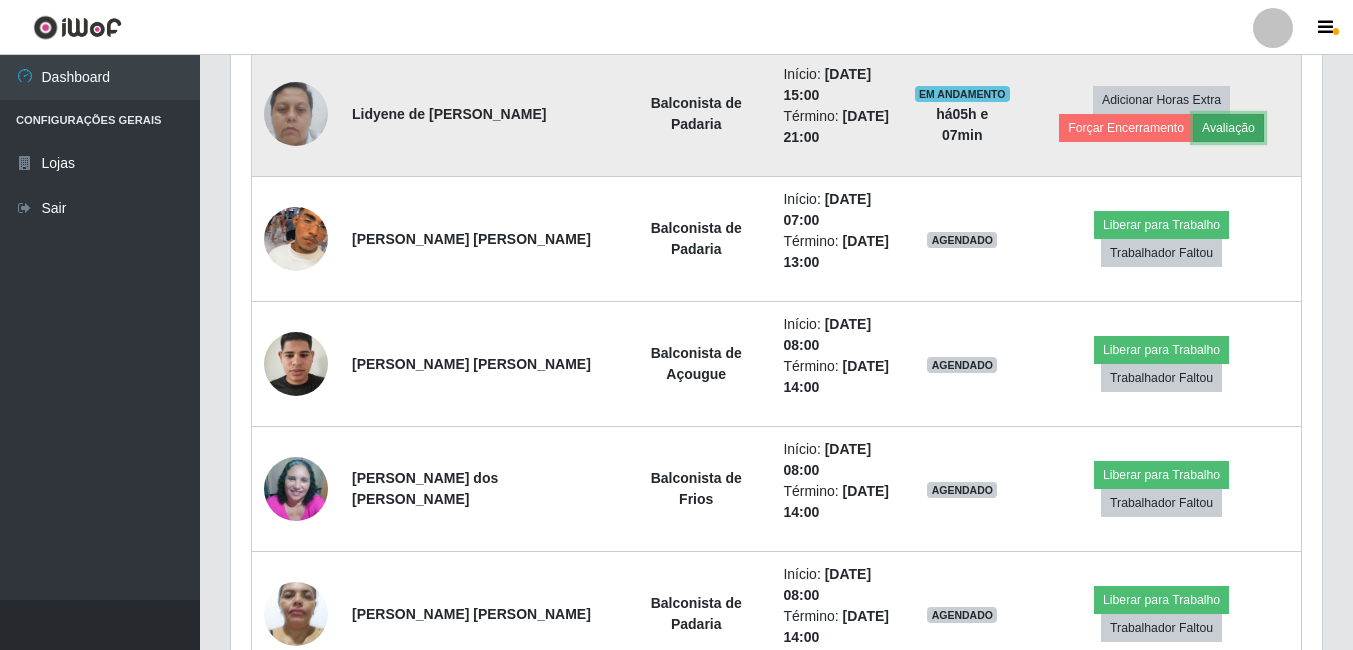 click on "Avaliação" at bounding box center (1228, 128) 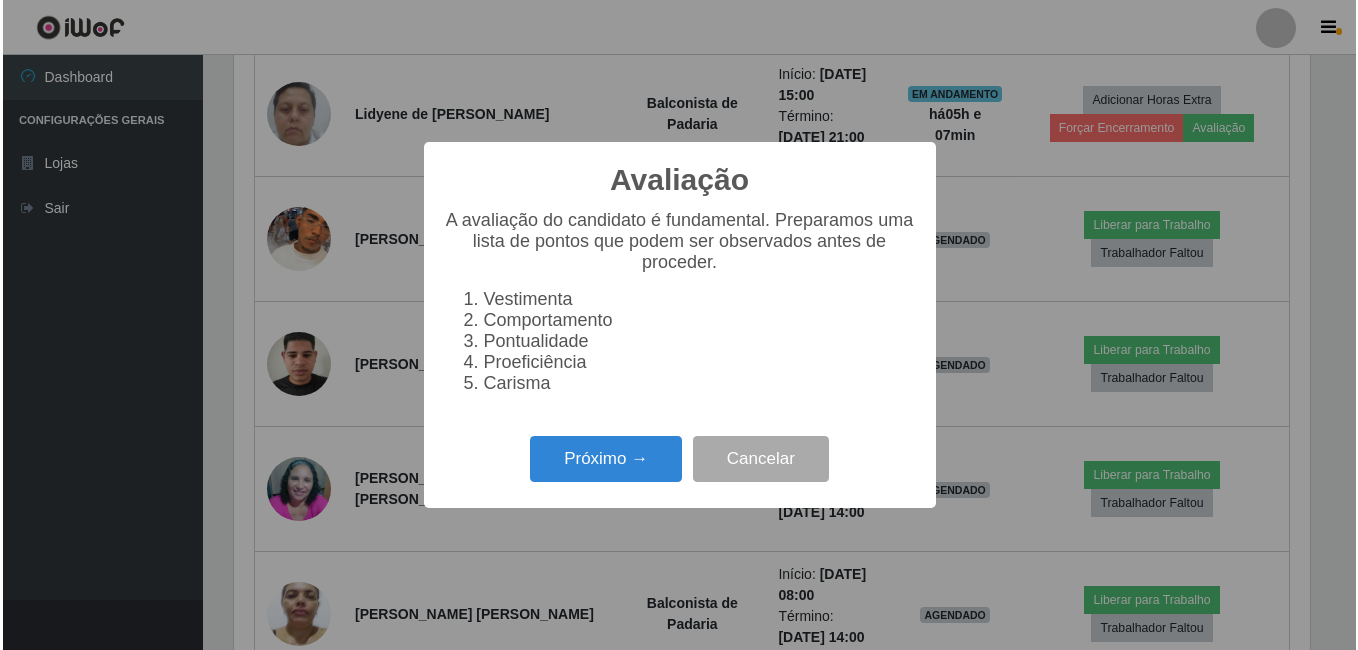 scroll, scrollTop: 999585, scrollLeft: 998919, axis: both 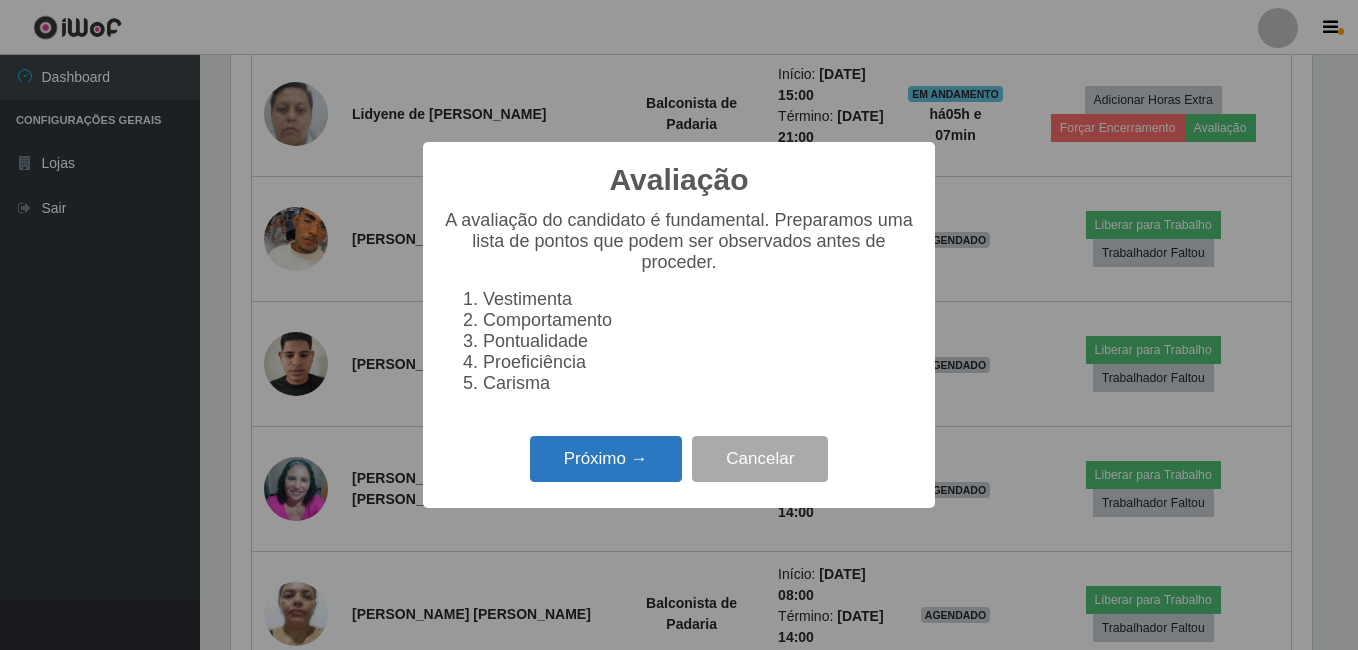 drag, startPoint x: 597, startPoint y: 465, endPoint x: 607, endPoint y: 458, distance: 12.206555 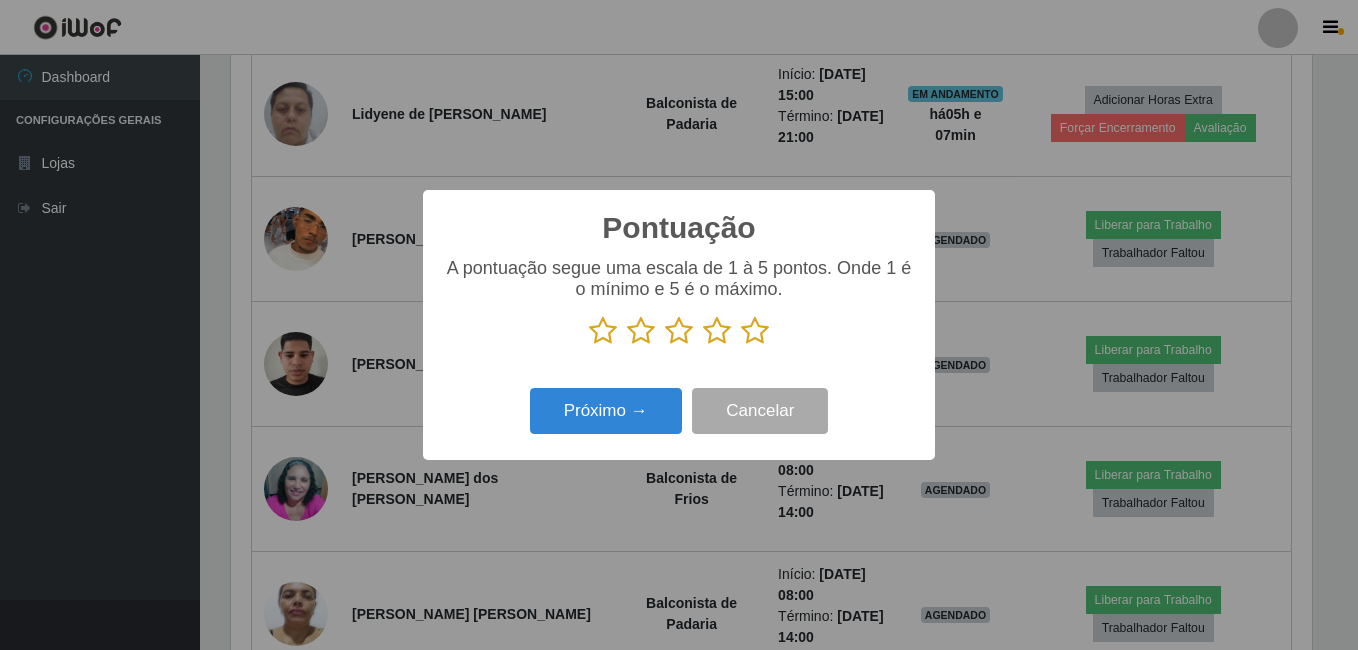 drag, startPoint x: 754, startPoint y: 338, endPoint x: 727, endPoint y: 350, distance: 29.546574 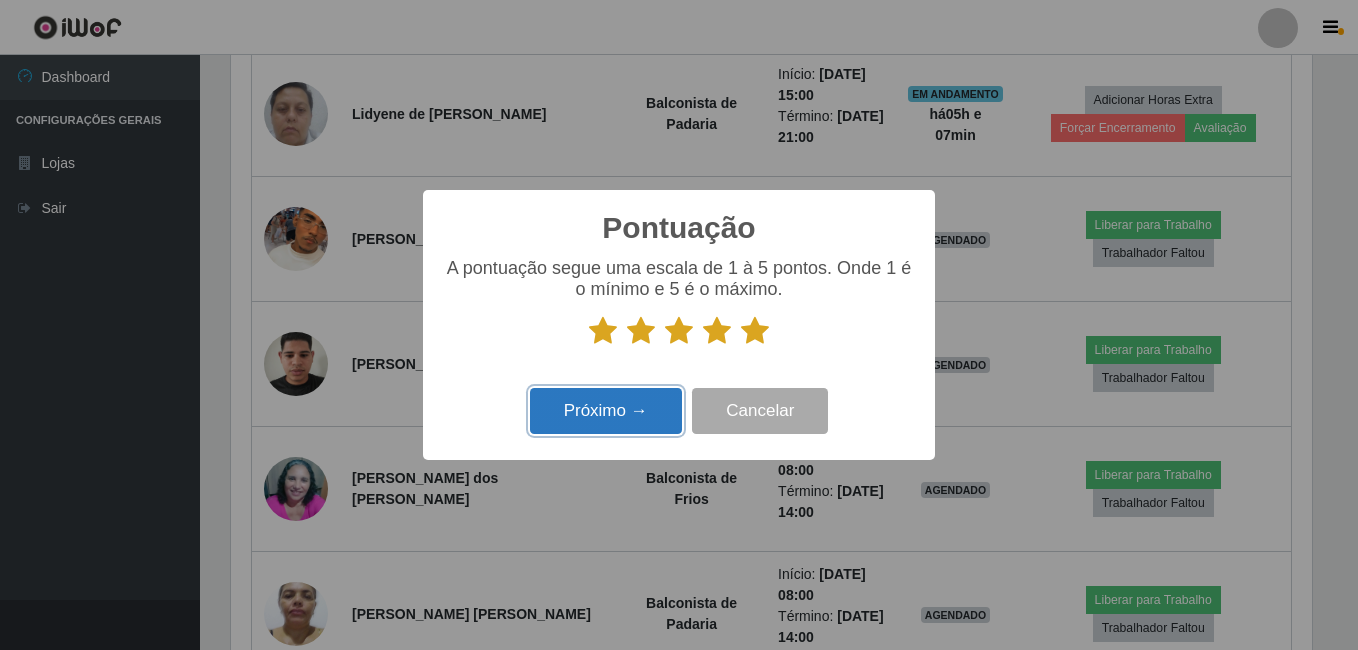 click on "Próximo →" at bounding box center [606, 411] 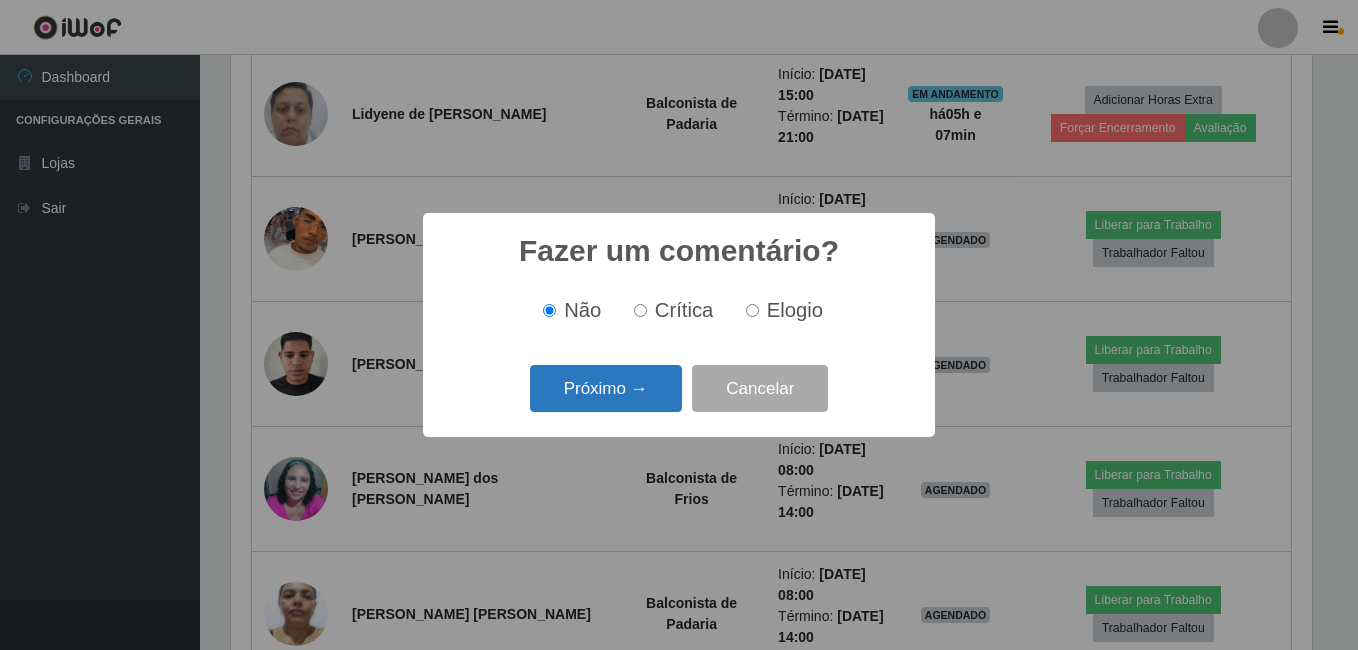 click on "Próximo →" at bounding box center (606, 388) 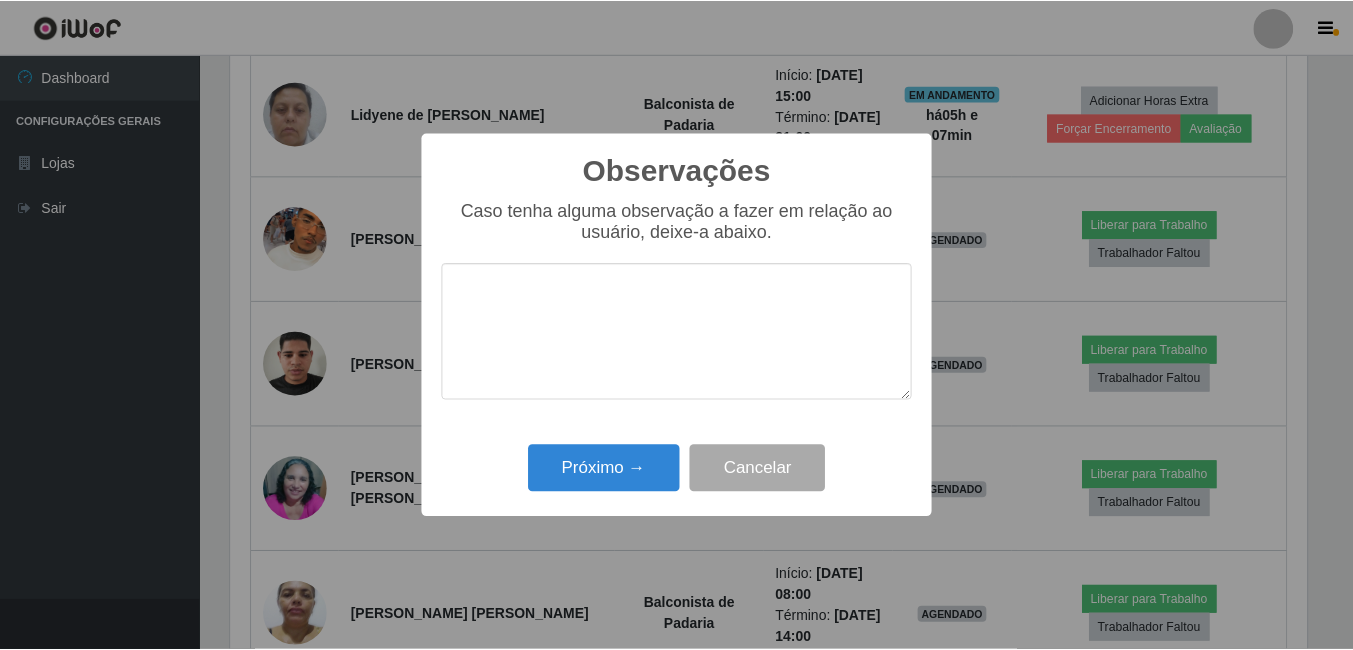 scroll, scrollTop: 999585, scrollLeft: 998919, axis: both 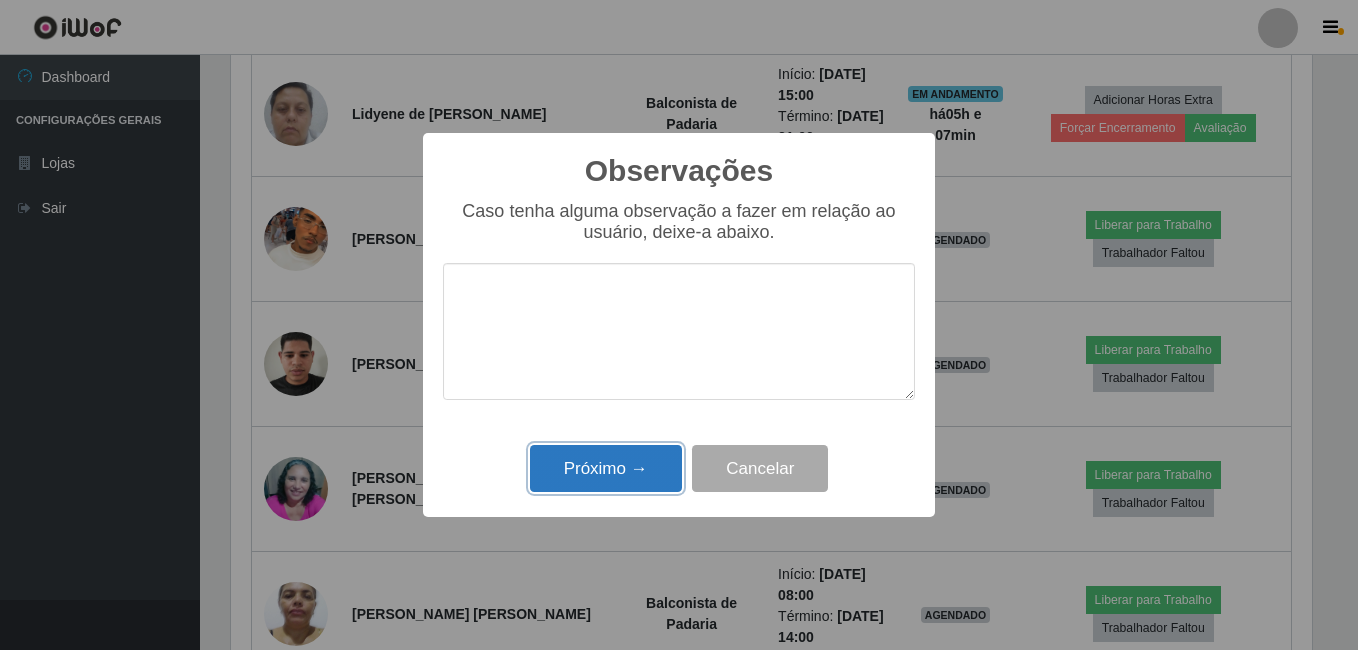 click on "Próximo →" at bounding box center [606, 468] 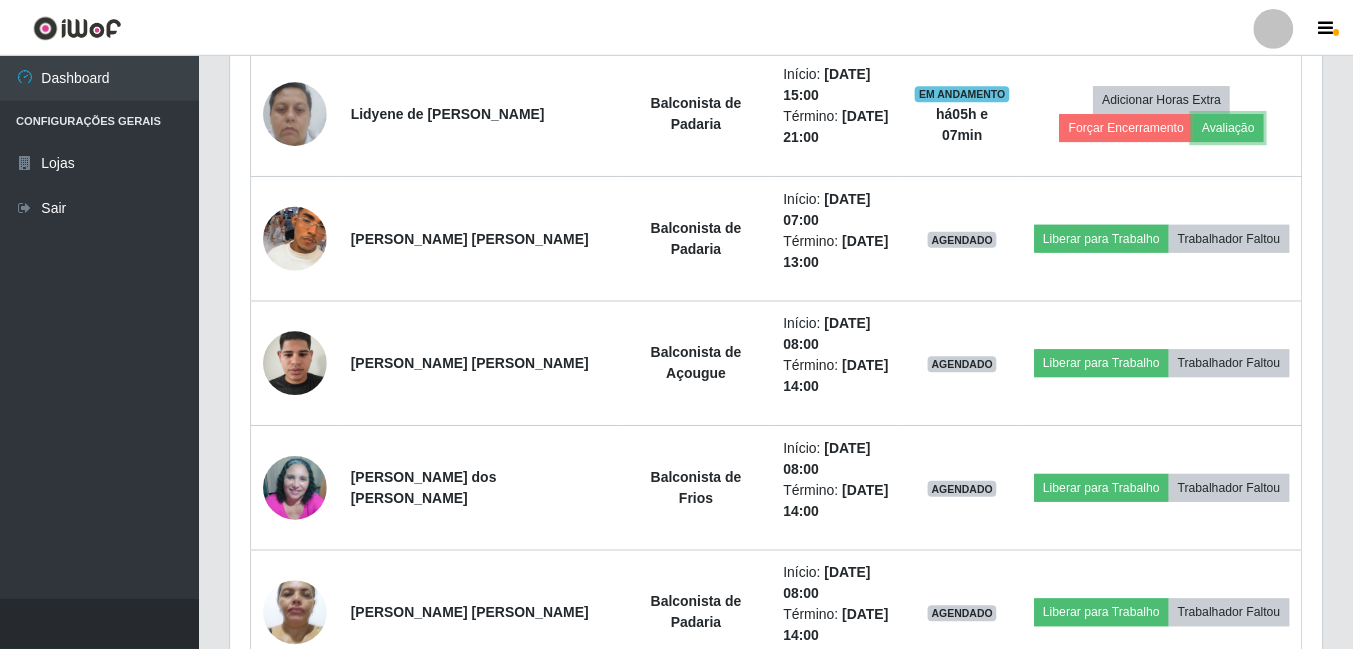 scroll, scrollTop: 999585, scrollLeft: 998909, axis: both 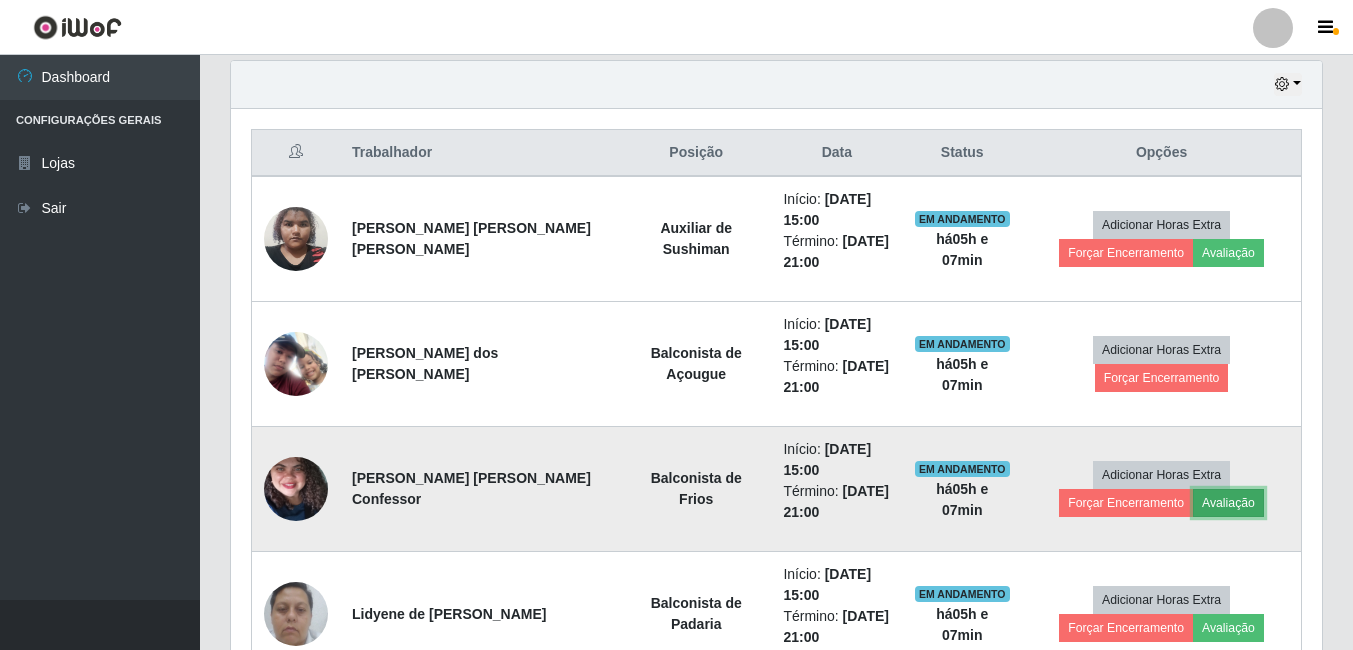 click on "Avaliação" at bounding box center [1228, 503] 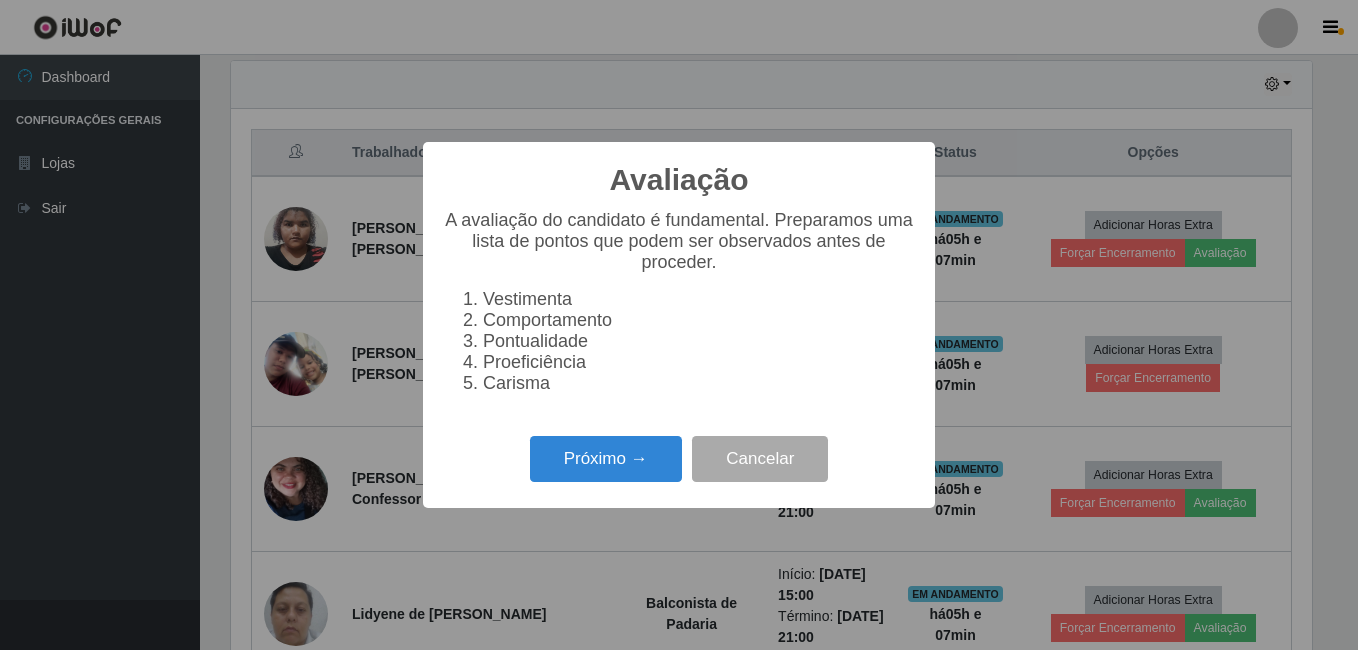 scroll, scrollTop: 999585, scrollLeft: 998919, axis: both 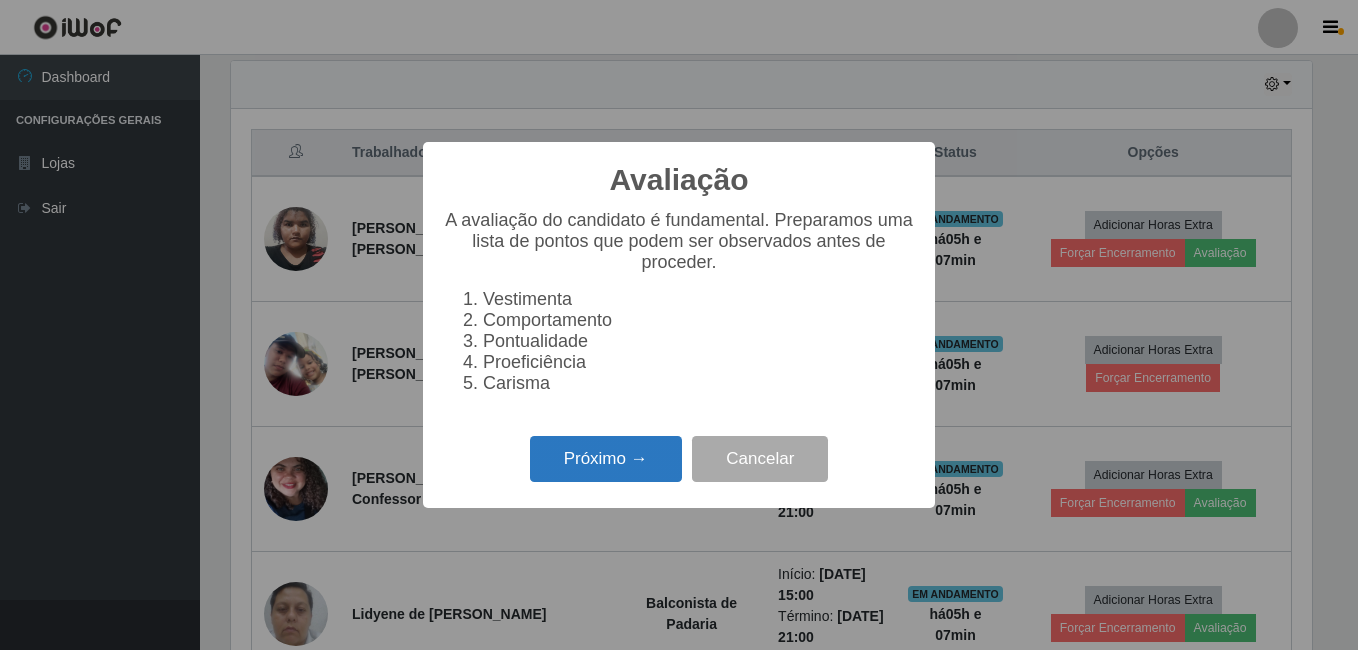 click on "Próximo →" at bounding box center (606, 459) 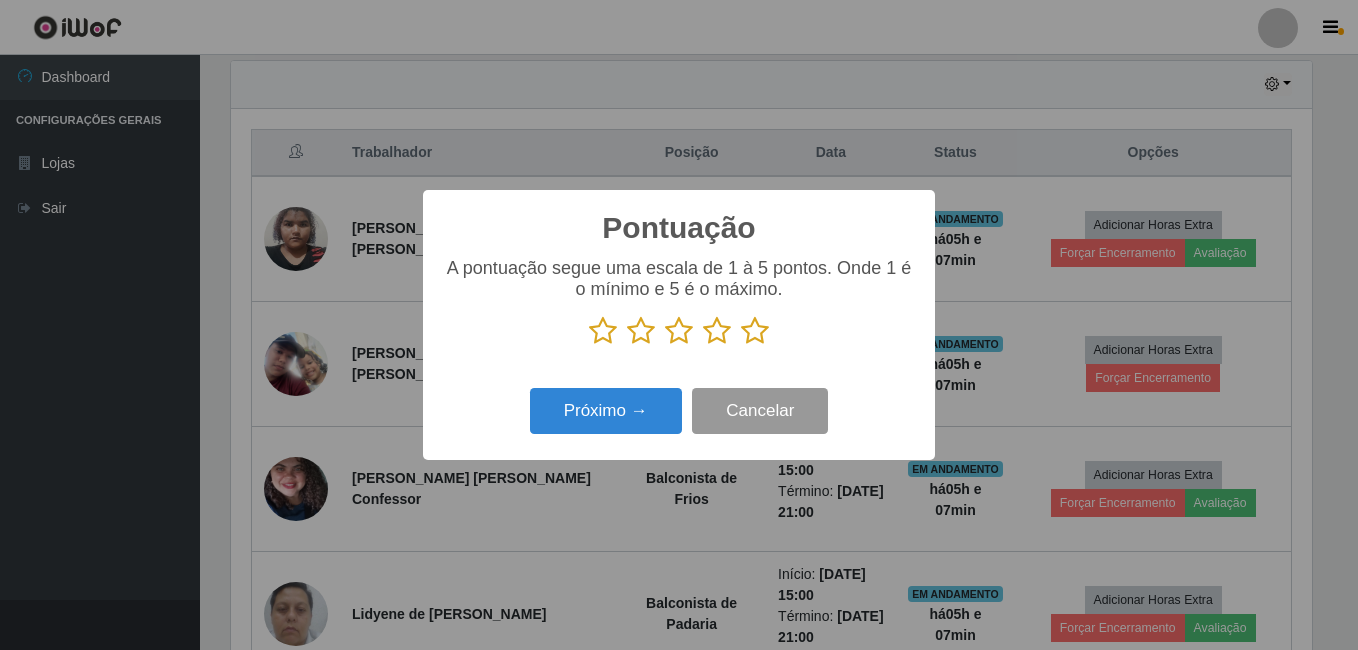 scroll, scrollTop: 999585, scrollLeft: 998919, axis: both 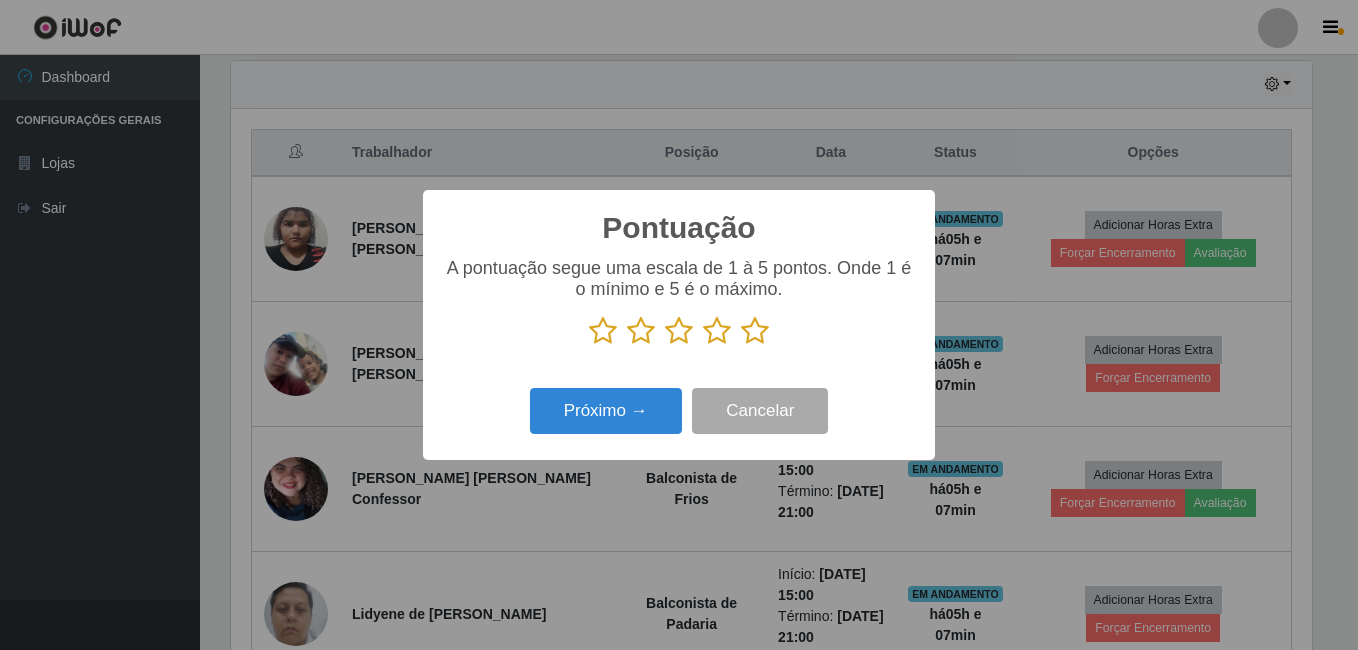 click at bounding box center (679, 331) 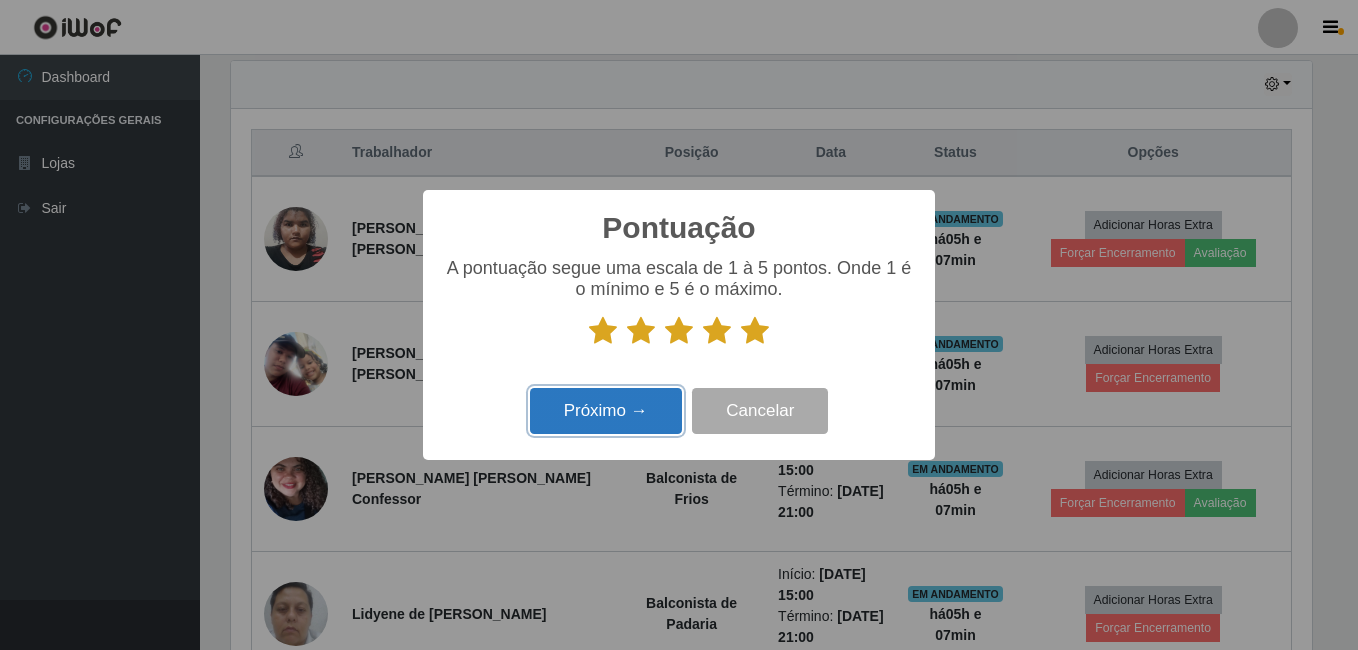 click on "Próximo →" at bounding box center (606, 411) 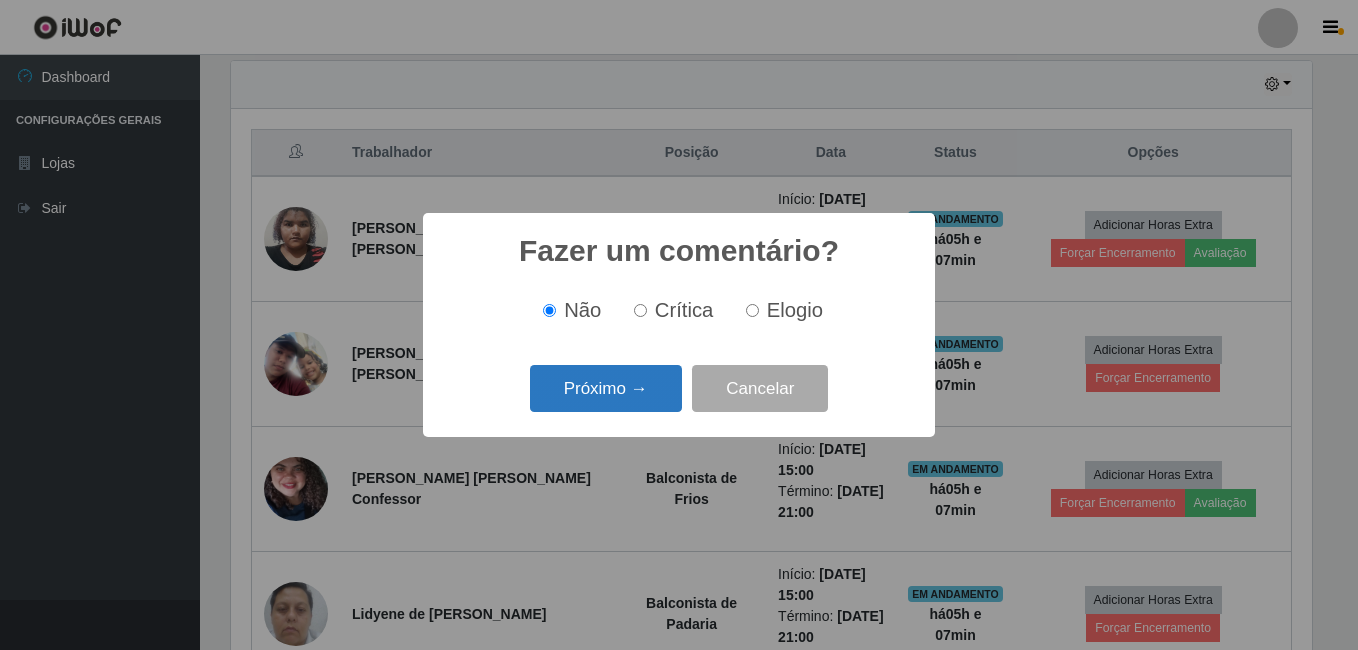 click on "Próximo →" at bounding box center [606, 388] 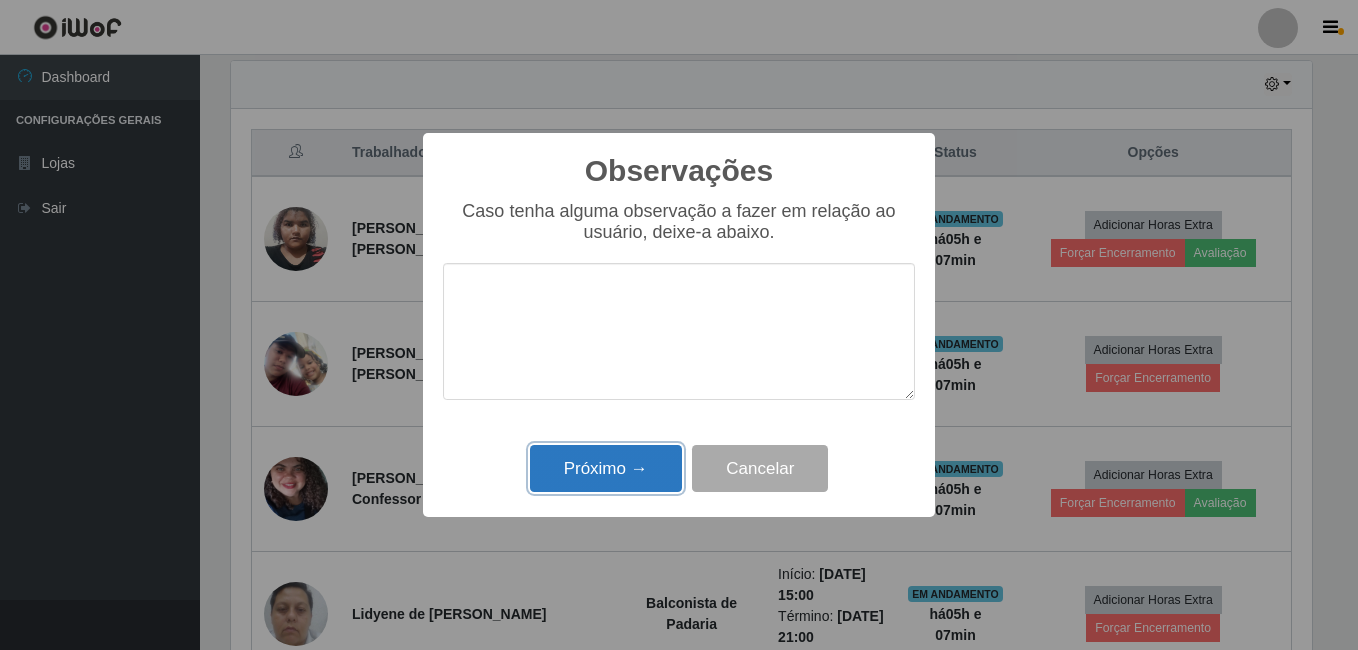 click on "Próximo →" at bounding box center (606, 468) 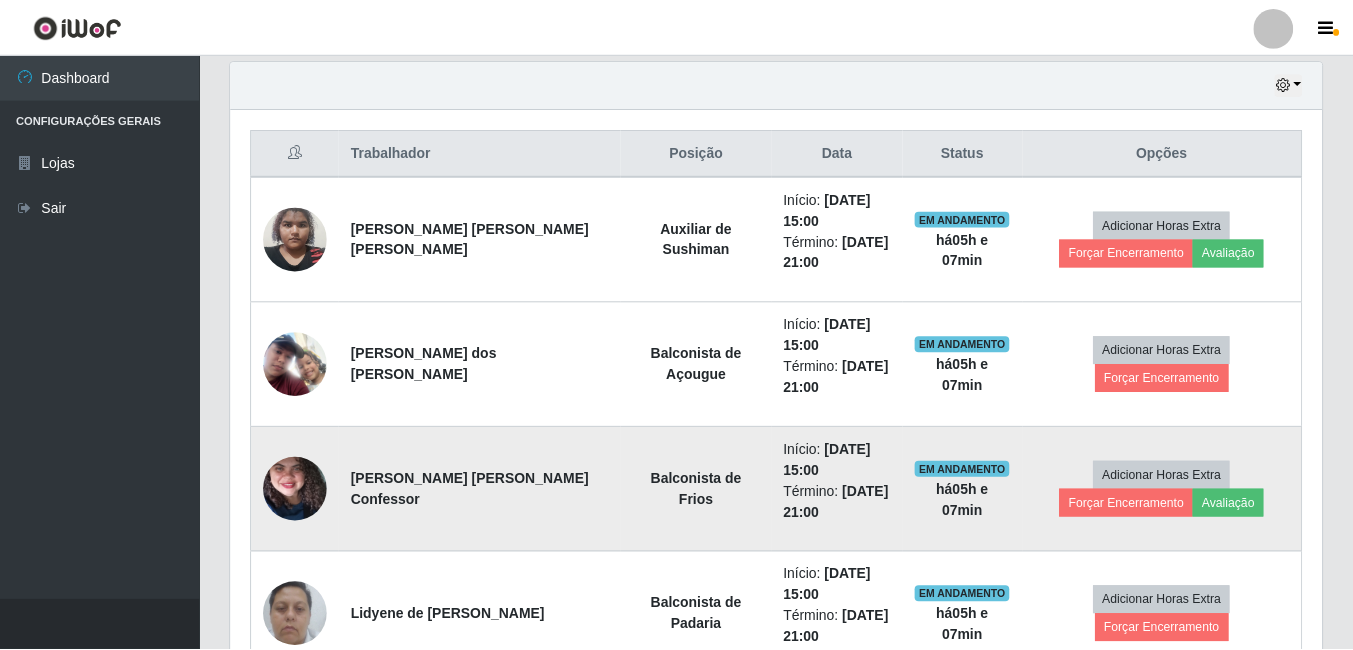 scroll, scrollTop: 999585, scrollLeft: 998909, axis: both 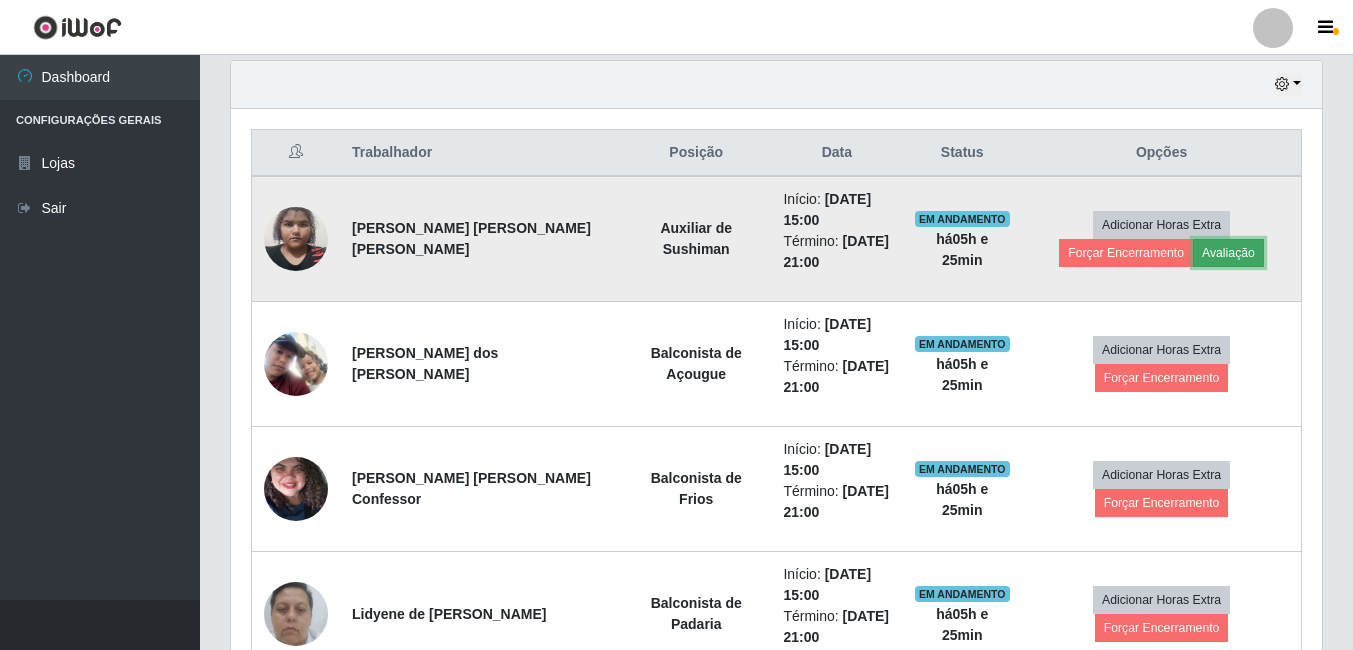 click on "Avaliação" at bounding box center (1228, 253) 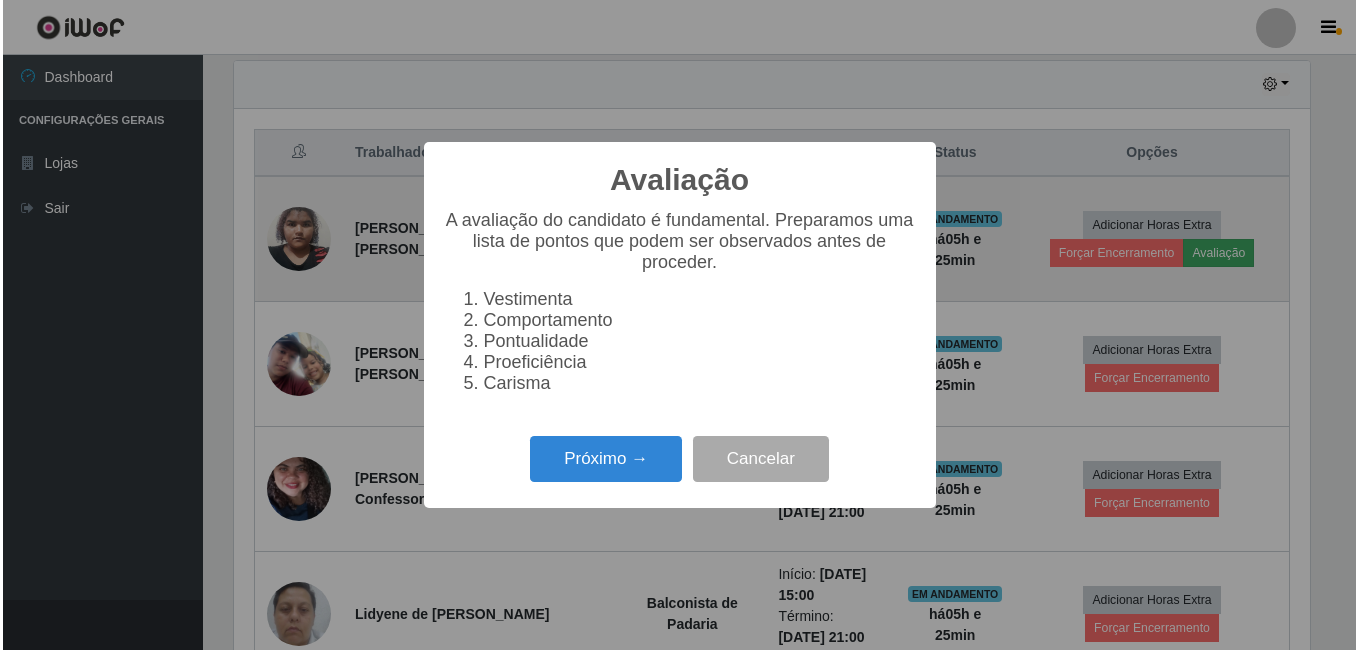 scroll, scrollTop: 999585, scrollLeft: 998919, axis: both 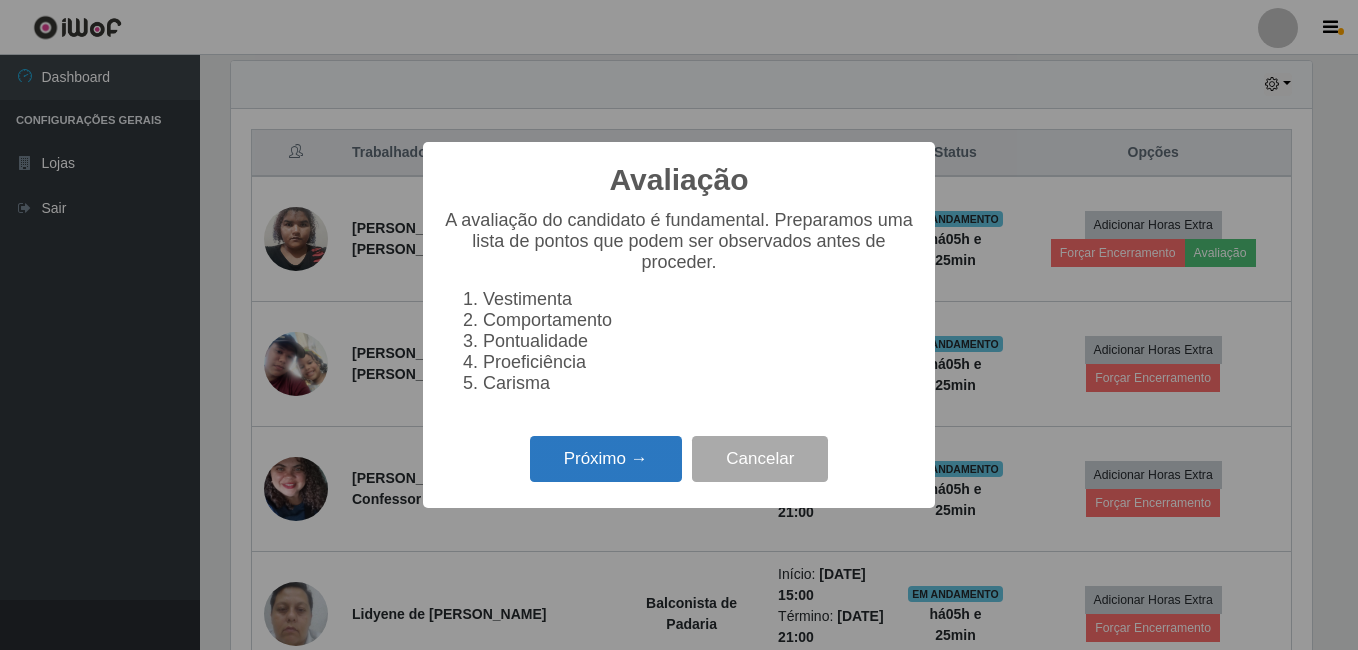 click on "Próximo →" at bounding box center (606, 459) 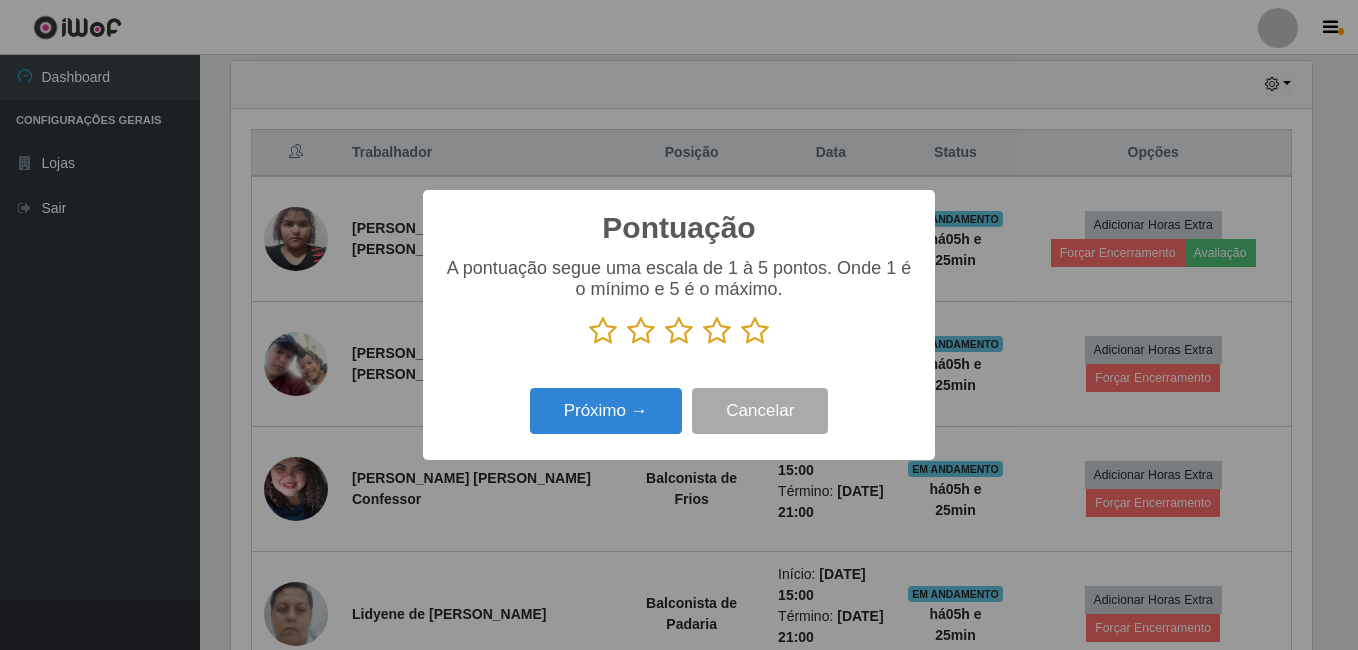 scroll, scrollTop: 999585, scrollLeft: 998919, axis: both 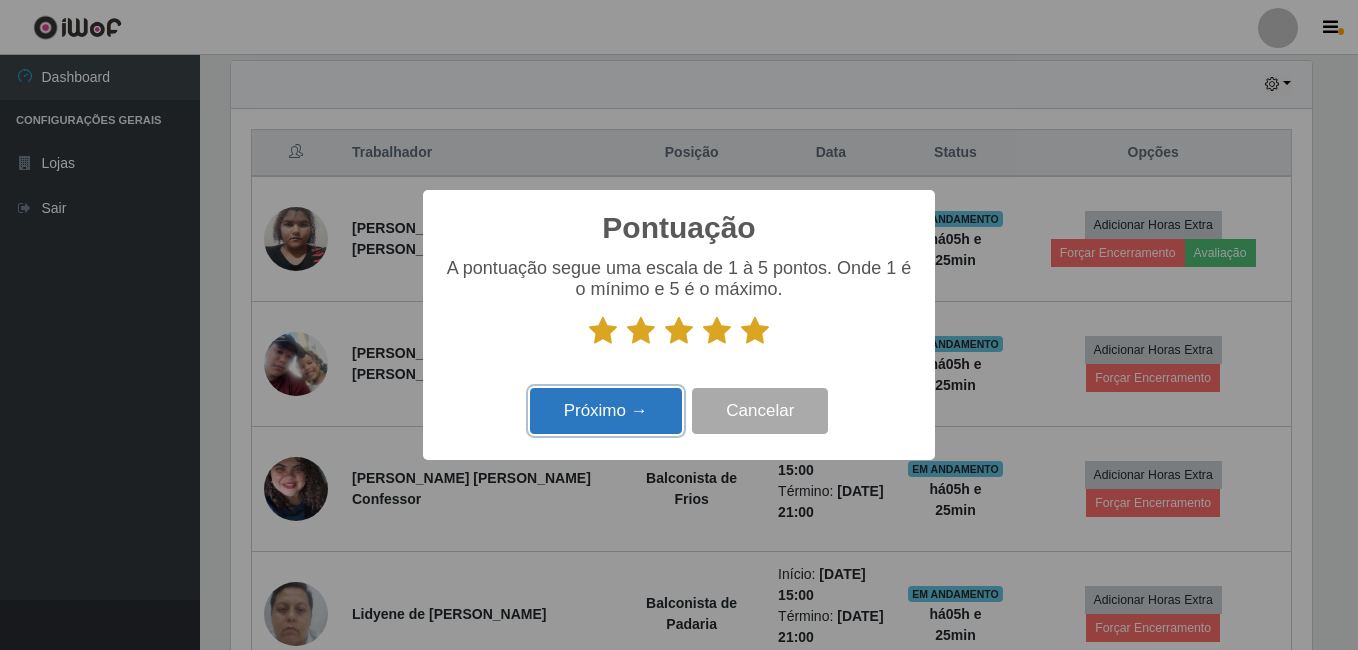 click on "Próximo →" at bounding box center [606, 411] 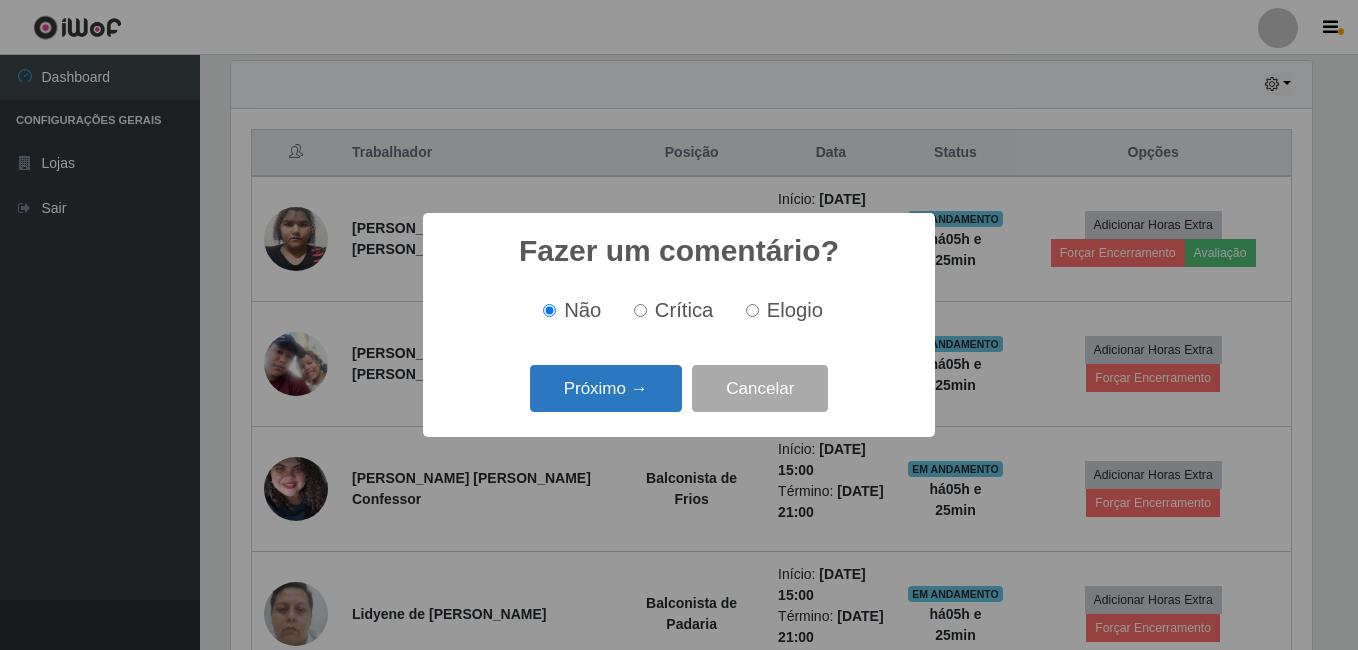 click on "Próximo →" at bounding box center (606, 388) 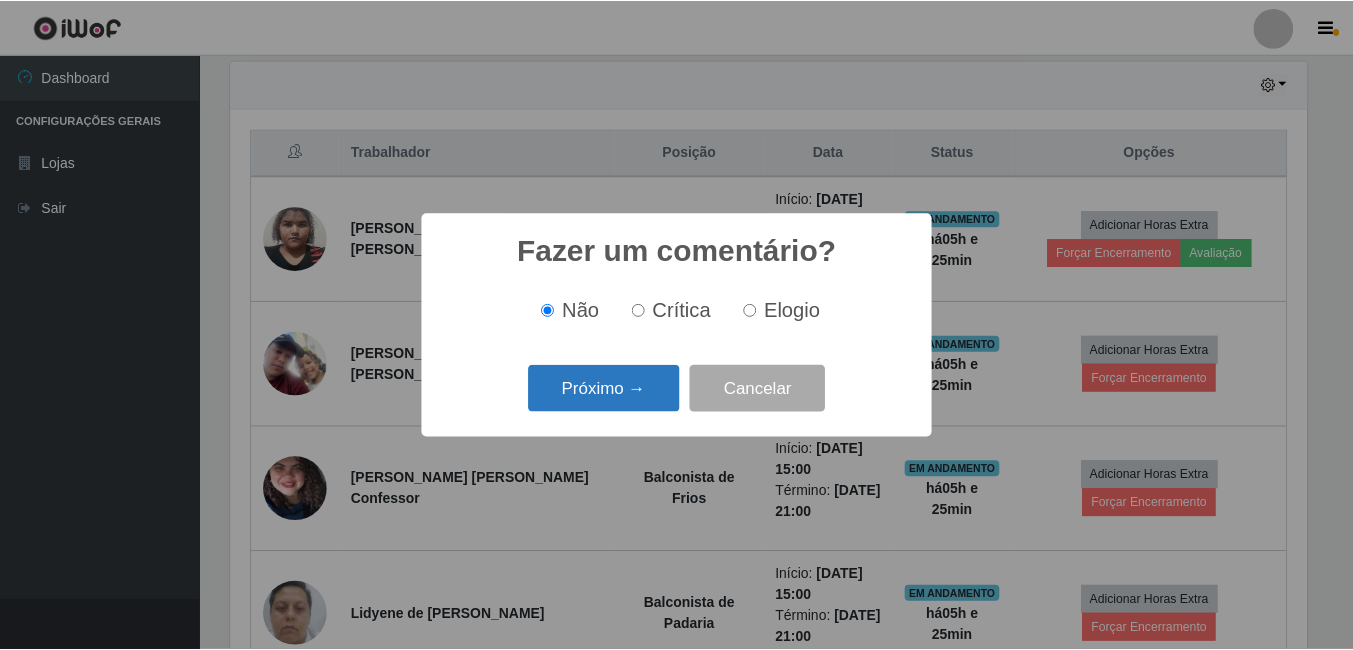 scroll, scrollTop: 999585, scrollLeft: 998919, axis: both 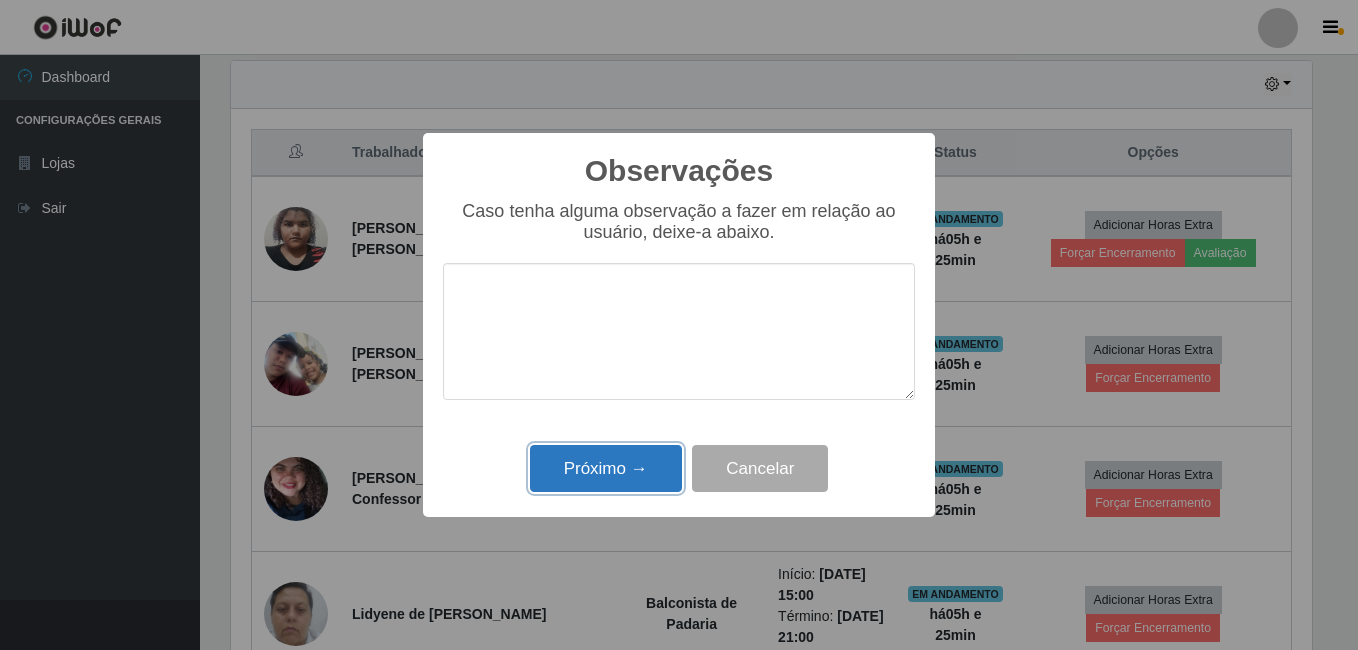 click on "Próximo →" at bounding box center (606, 468) 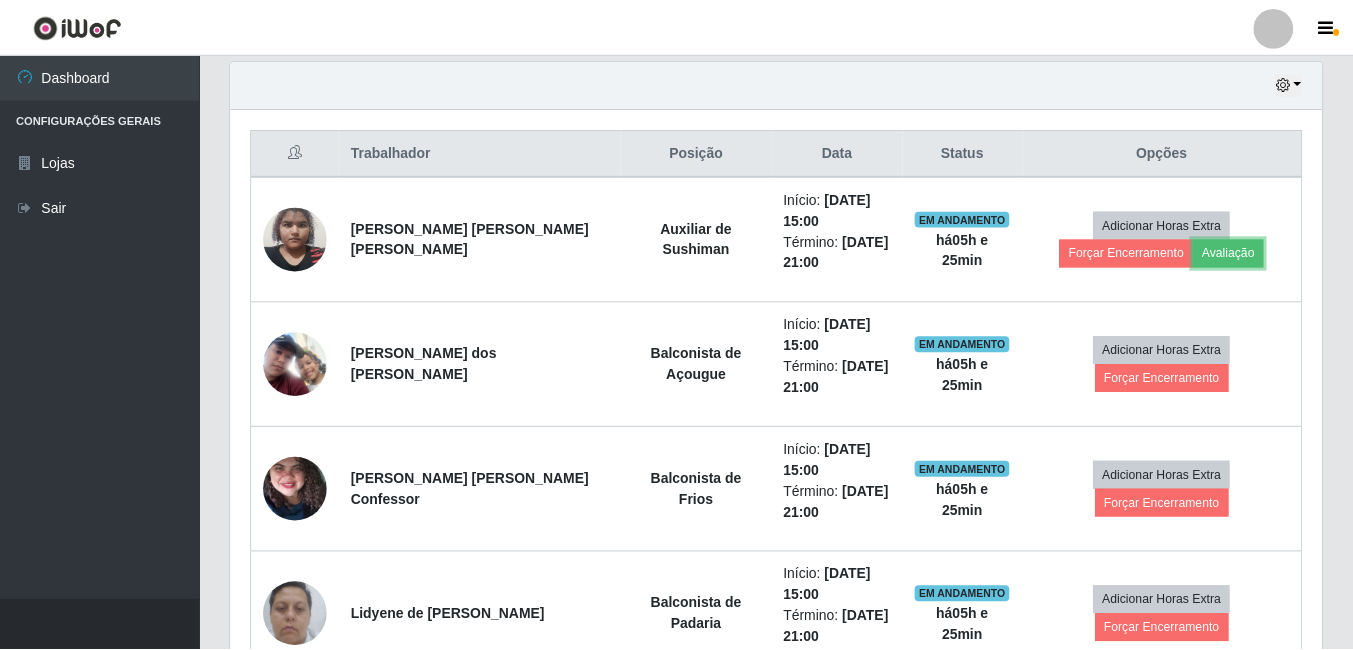 scroll, scrollTop: 999585, scrollLeft: 998909, axis: both 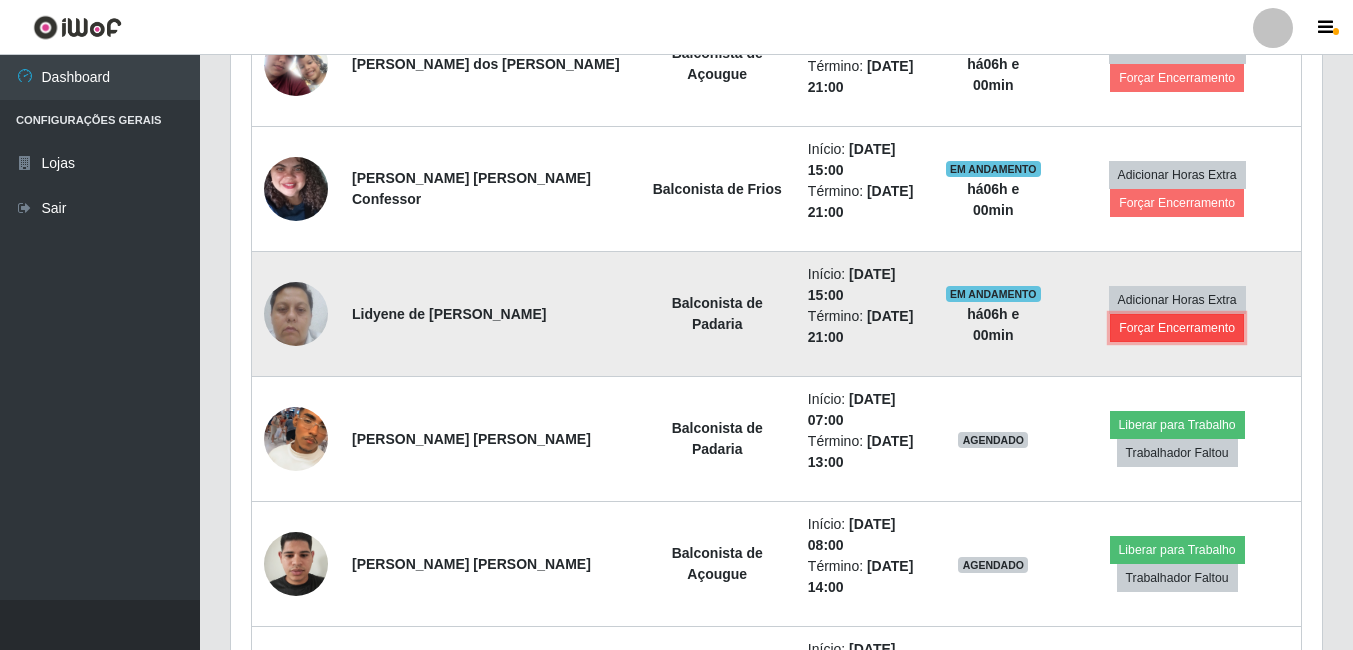 click on "Forçar Encerramento" at bounding box center (1177, 328) 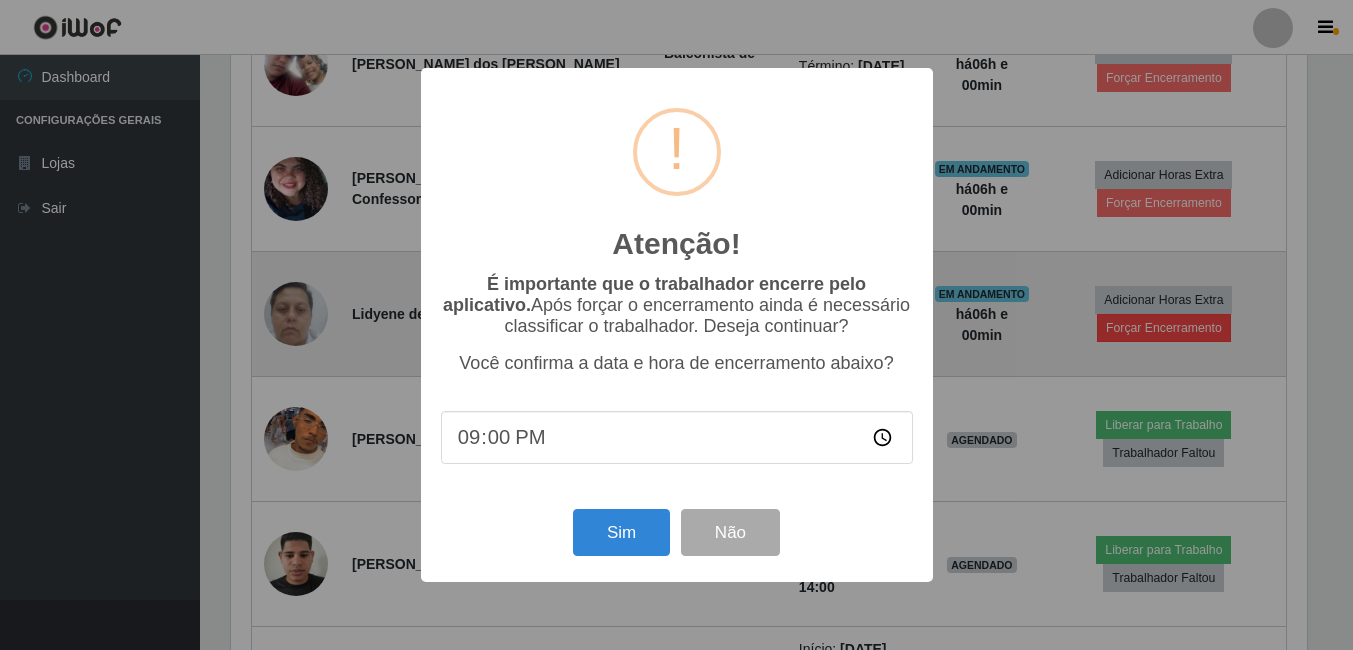 scroll, scrollTop: 999585, scrollLeft: 998919, axis: both 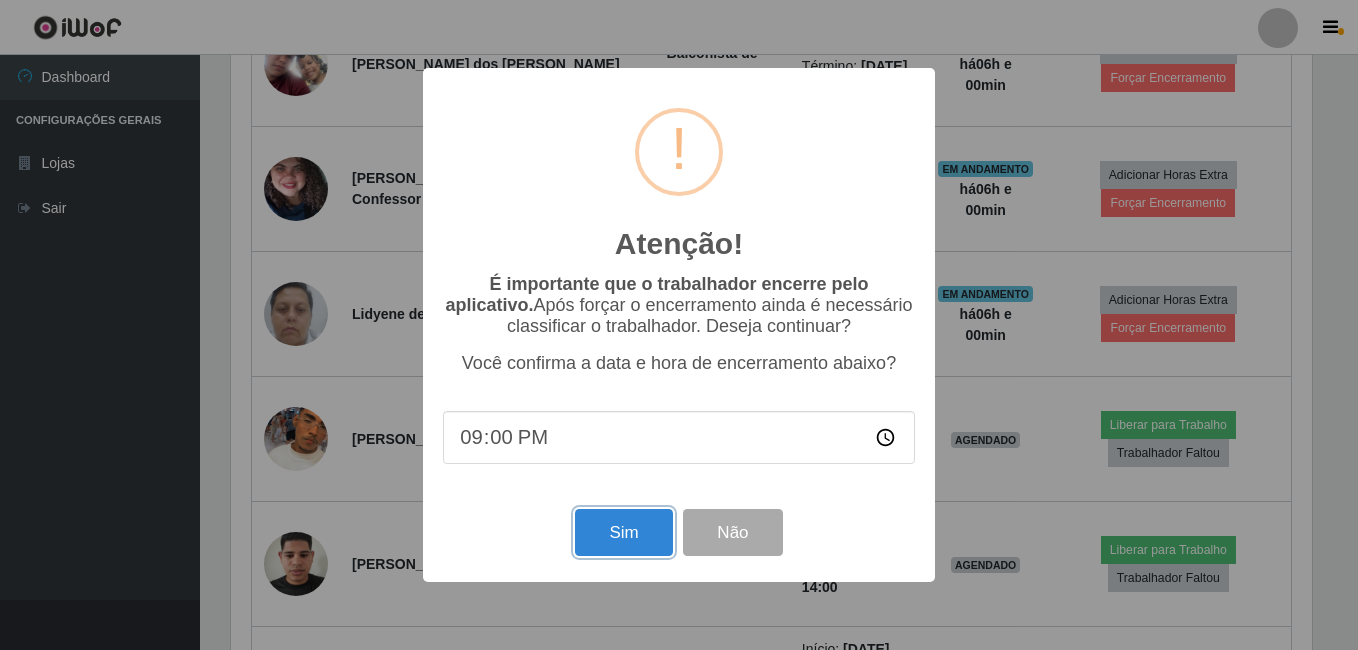 click on "Sim" at bounding box center (623, 532) 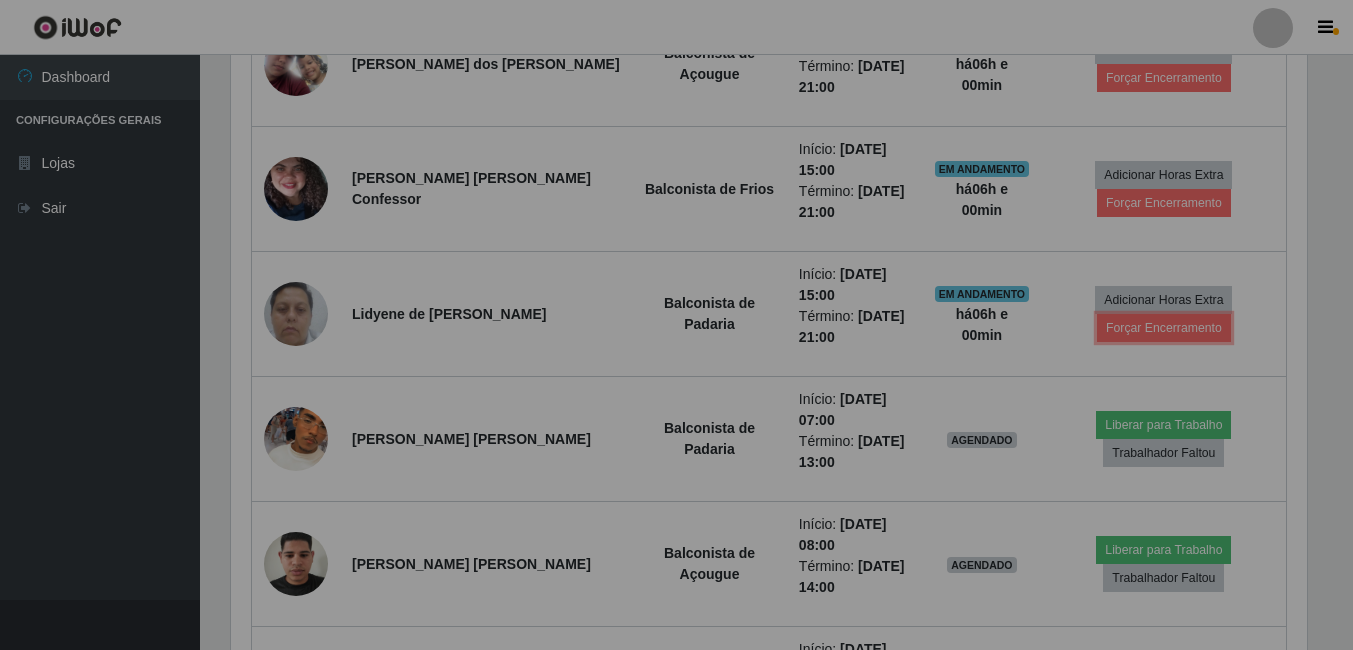 scroll, scrollTop: 999585, scrollLeft: 998909, axis: both 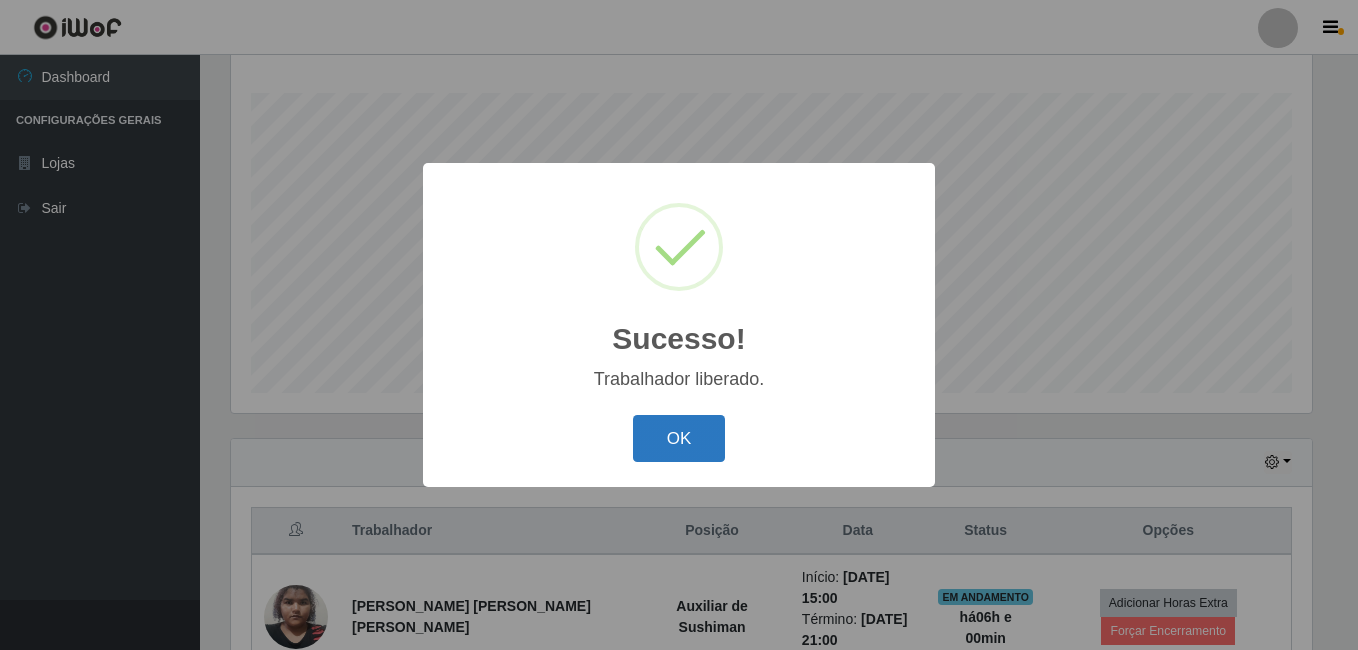 click on "OK" at bounding box center [679, 438] 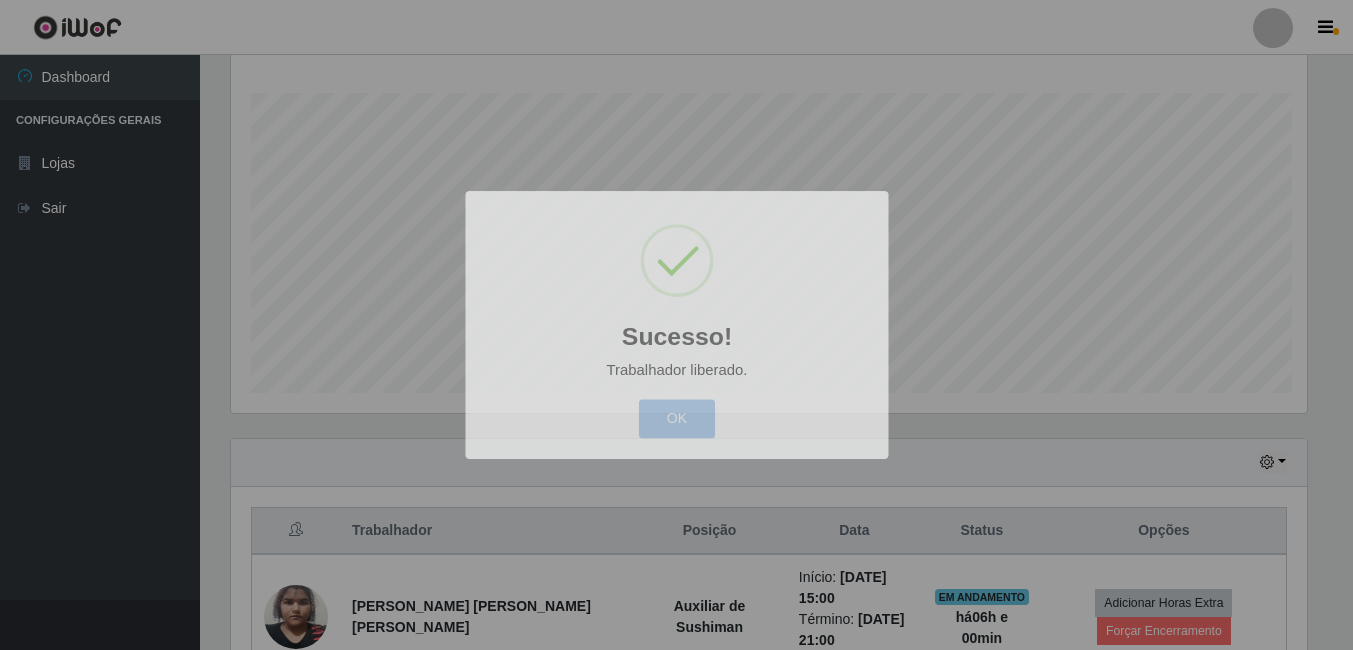 scroll, scrollTop: 999585, scrollLeft: 998909, axis: both 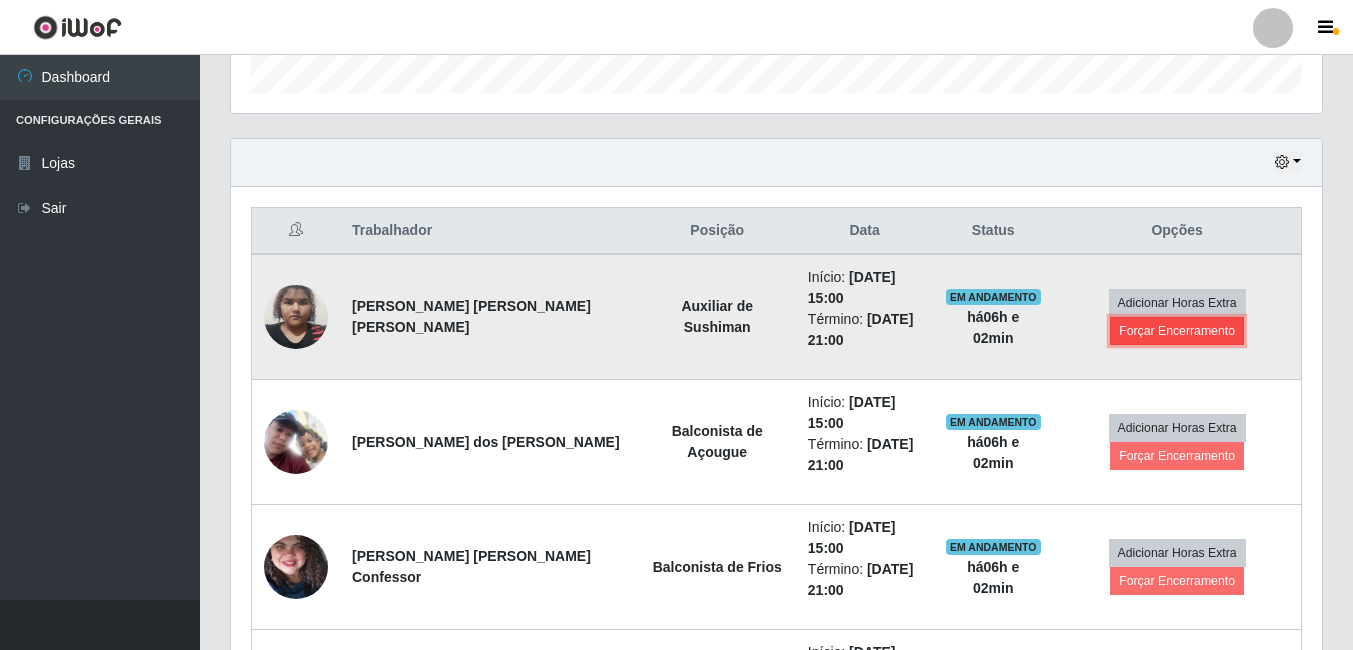 click on "Forçar Encerramento" at bounding box center (1177, 331) 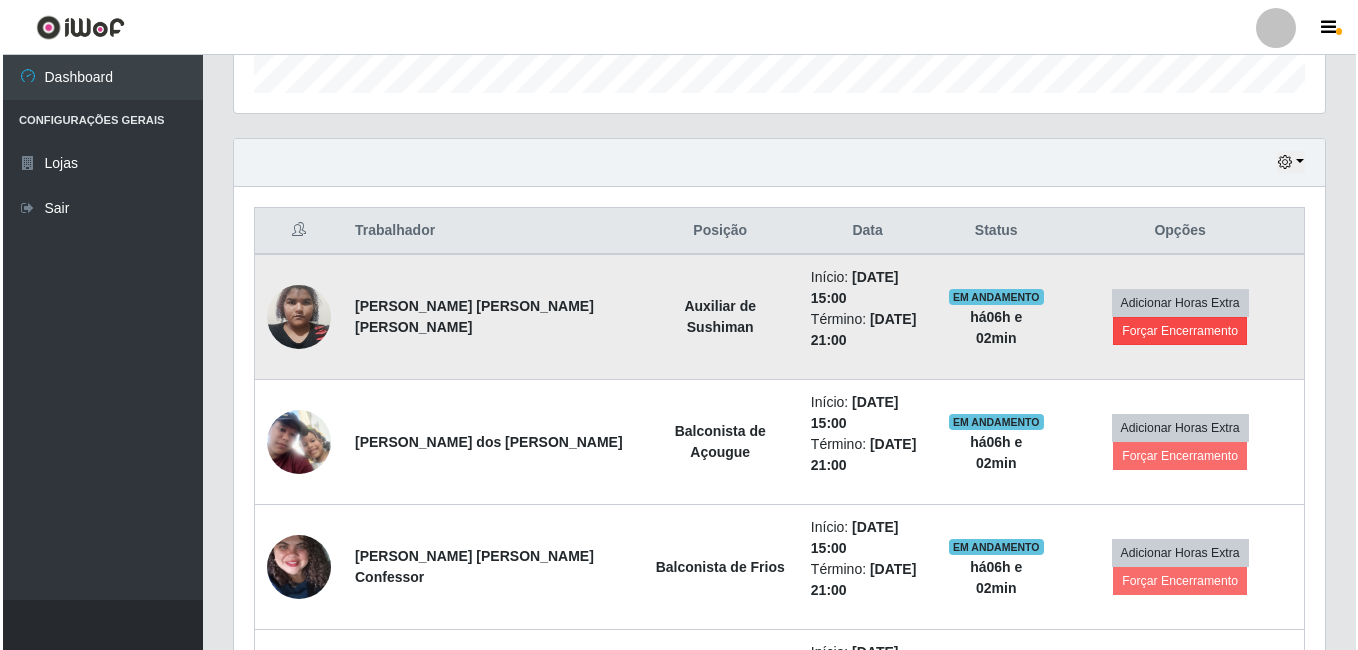 scroll, scrollTop: 999585, scrollLeft: 998919, axis: both 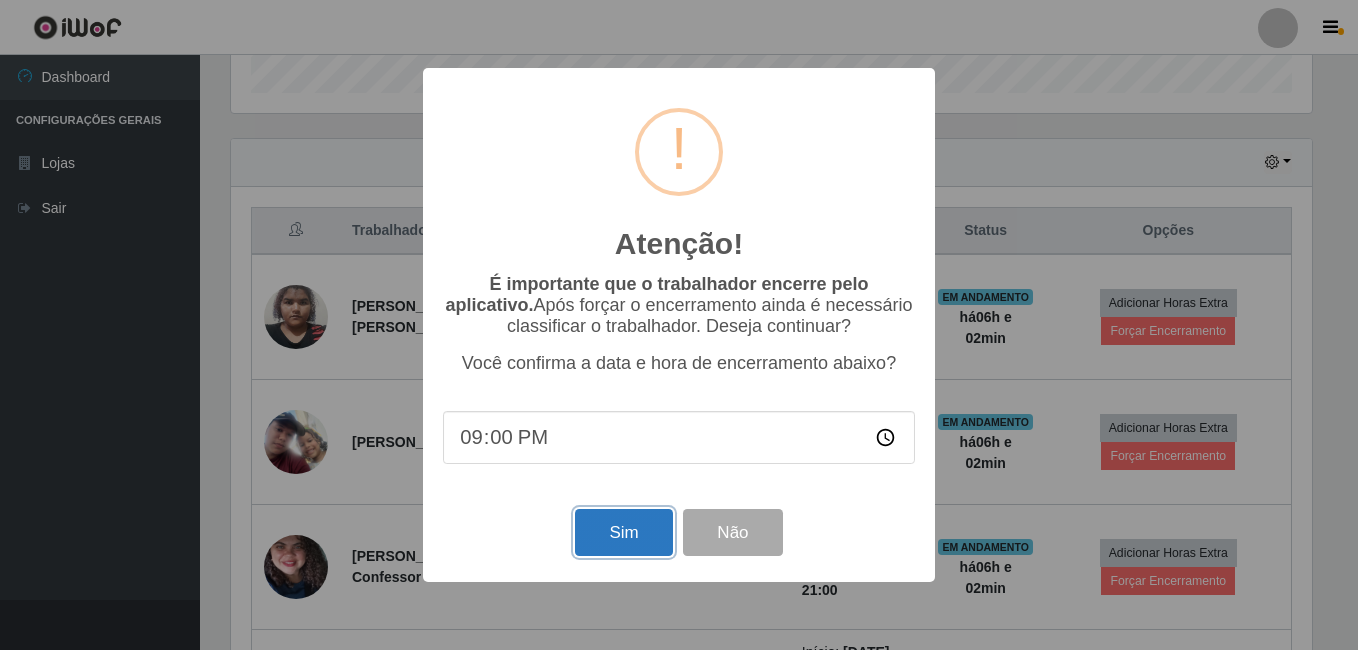 click on "Sim" at bounding box center (623, 532) 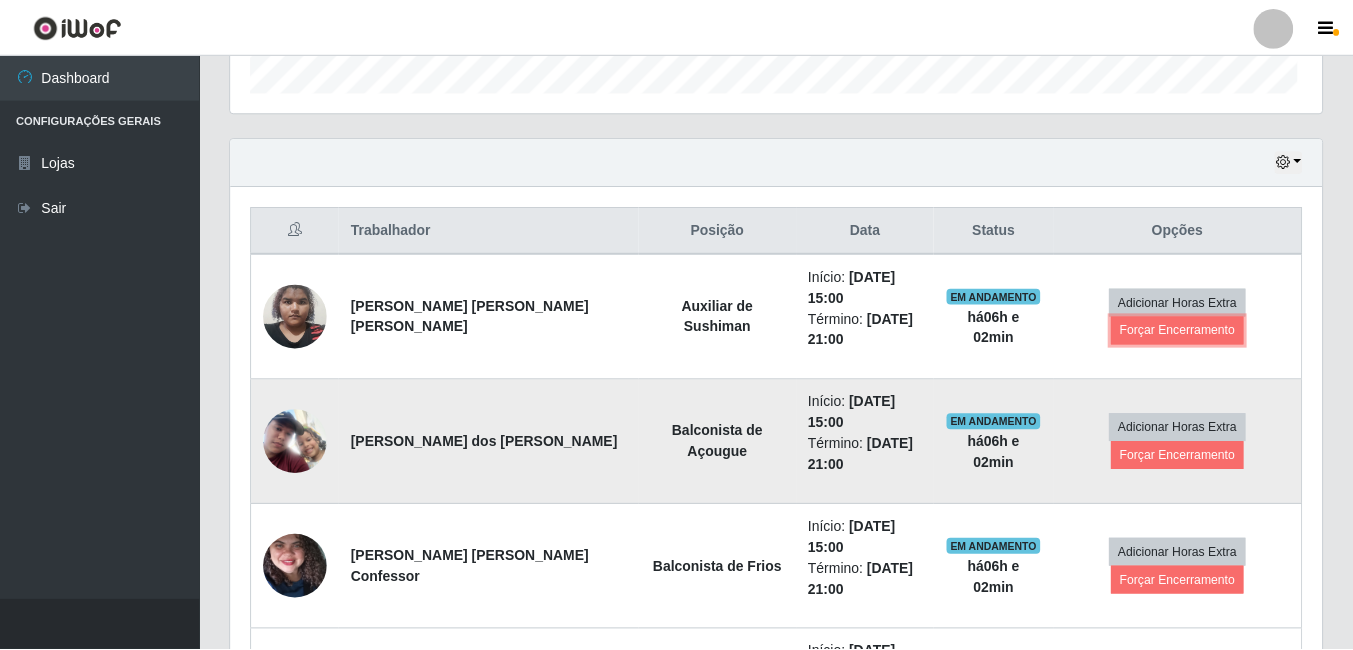 scroll, scrollTop: 999585, scrollLeft: 998909, axis: both 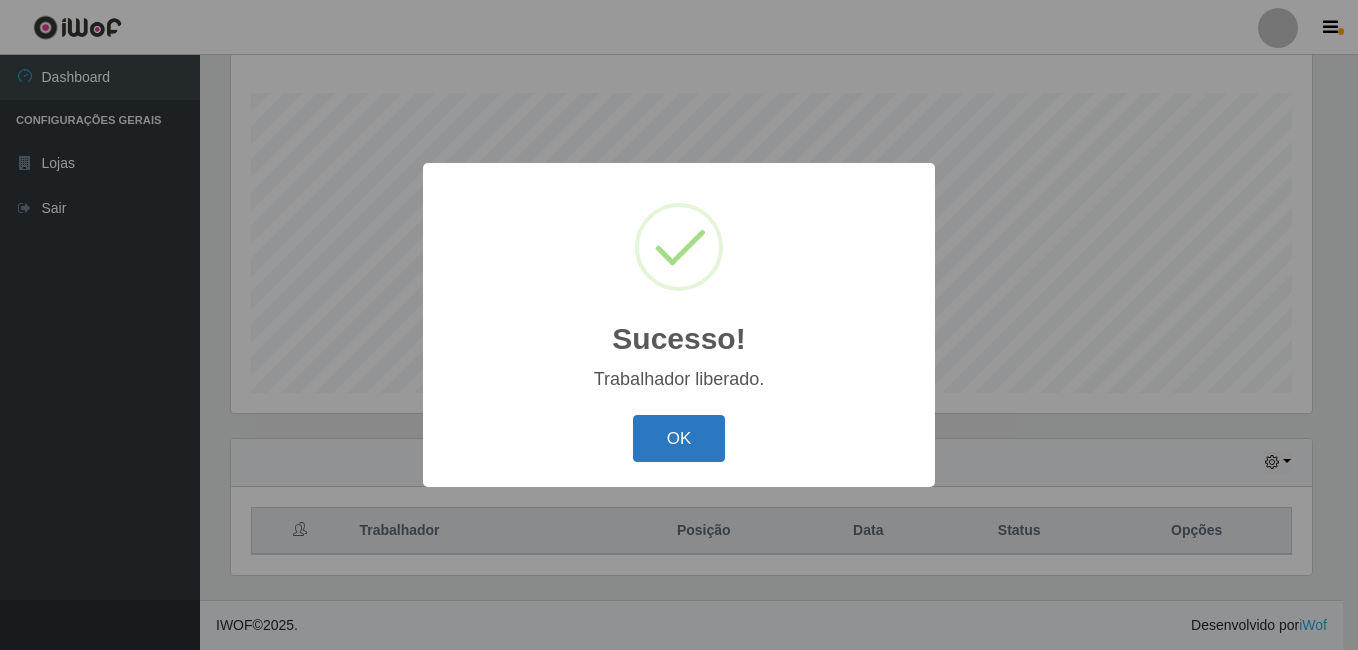 click on "OK" at bounding box center (679, 438) 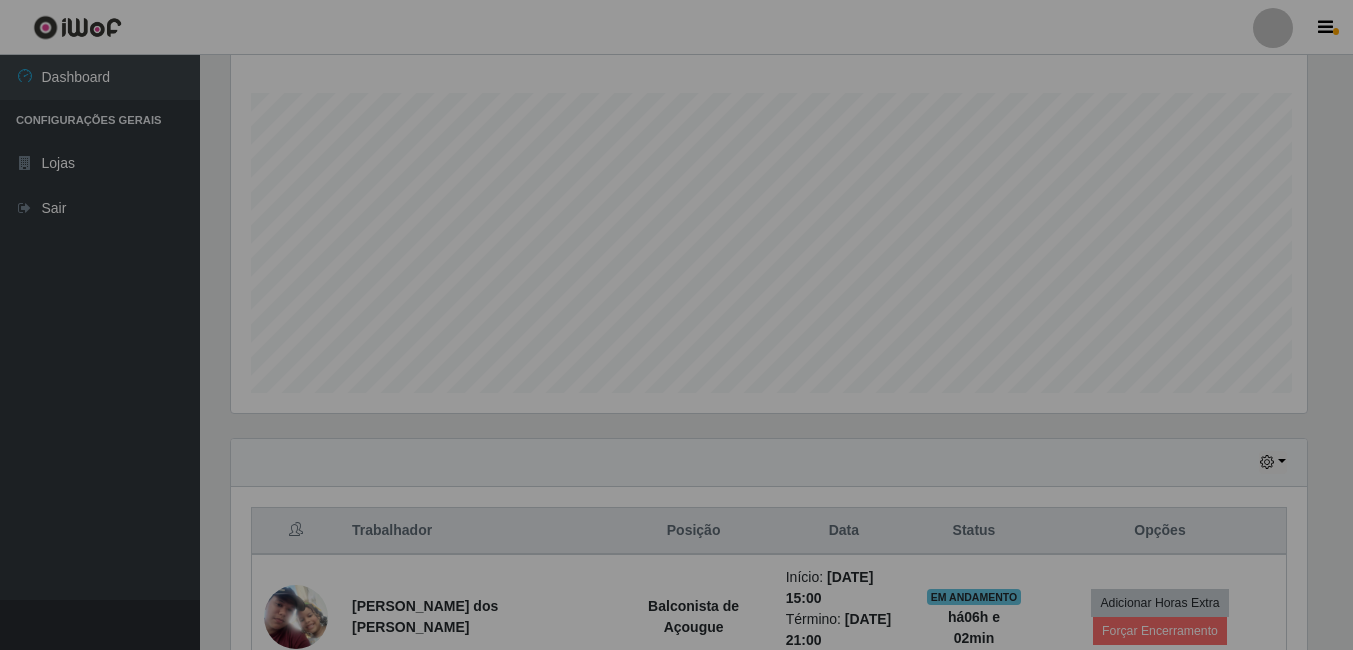 scroll, scrollTop: 999585, scrollLeft: 998909, axis: both 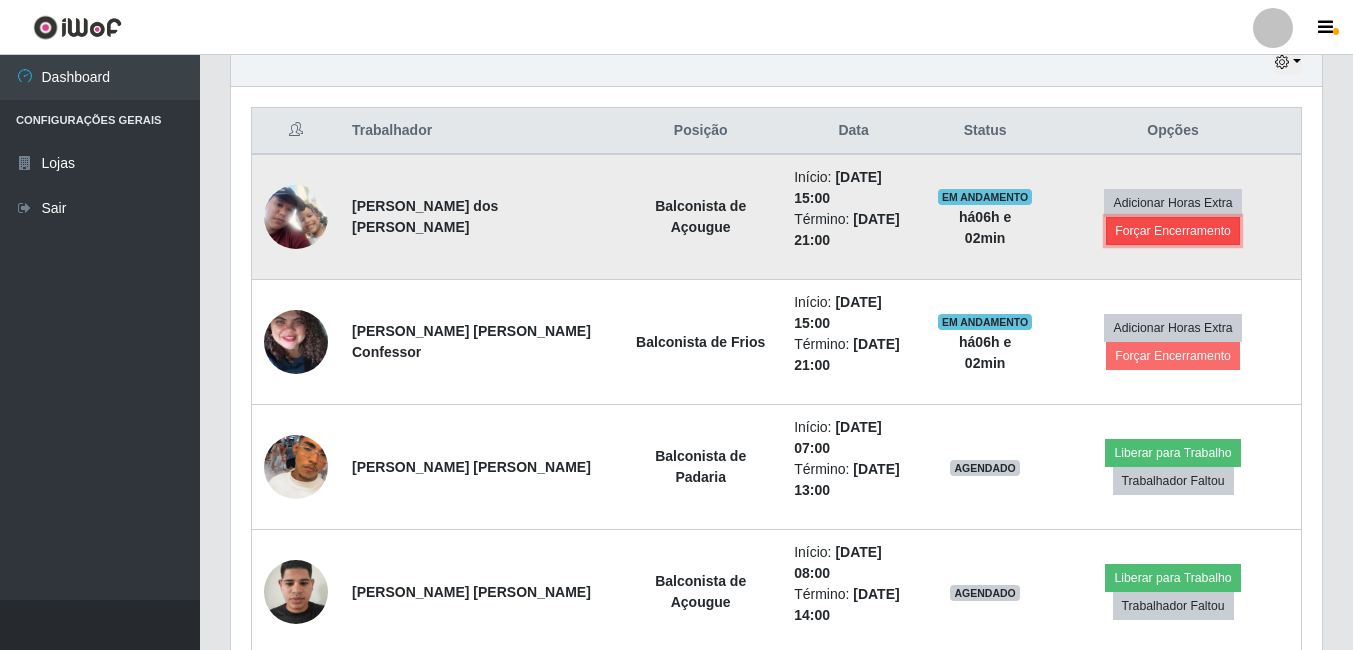 click on "Forçar Encerramento" at bounding box center [1173, 231] 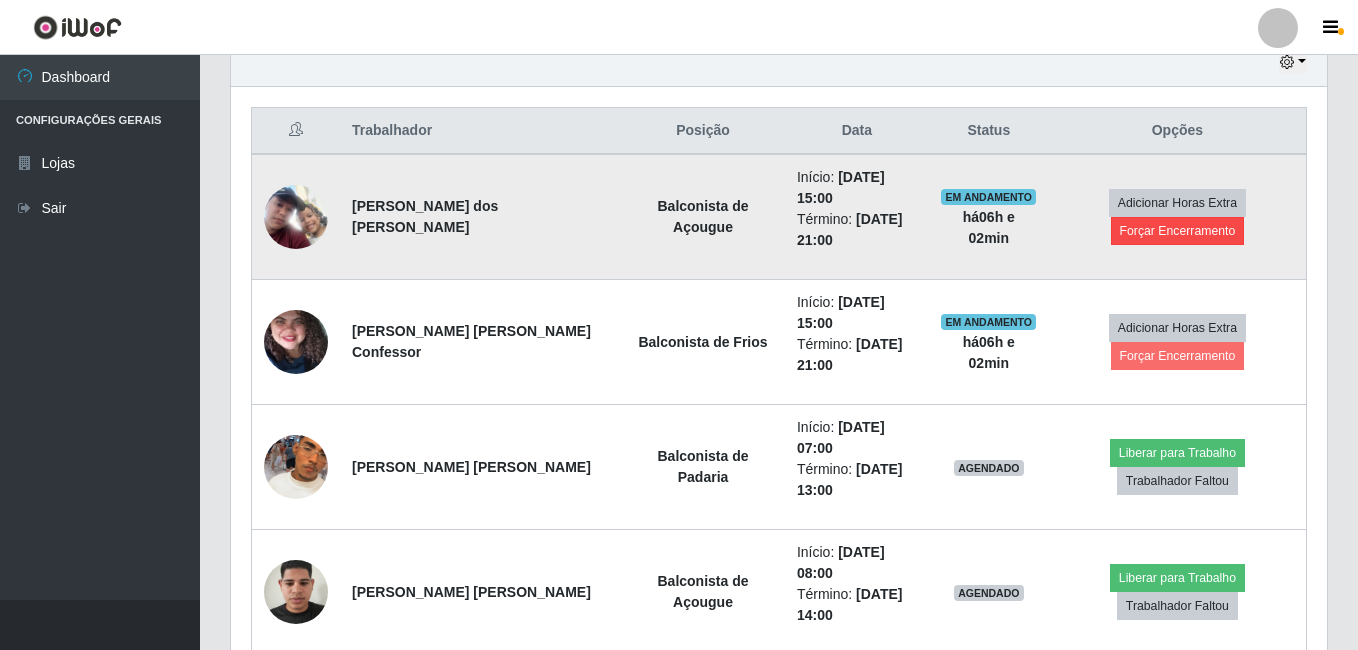 scroll, scrollTop: 999585, scrollLeft: 998919, axis: both 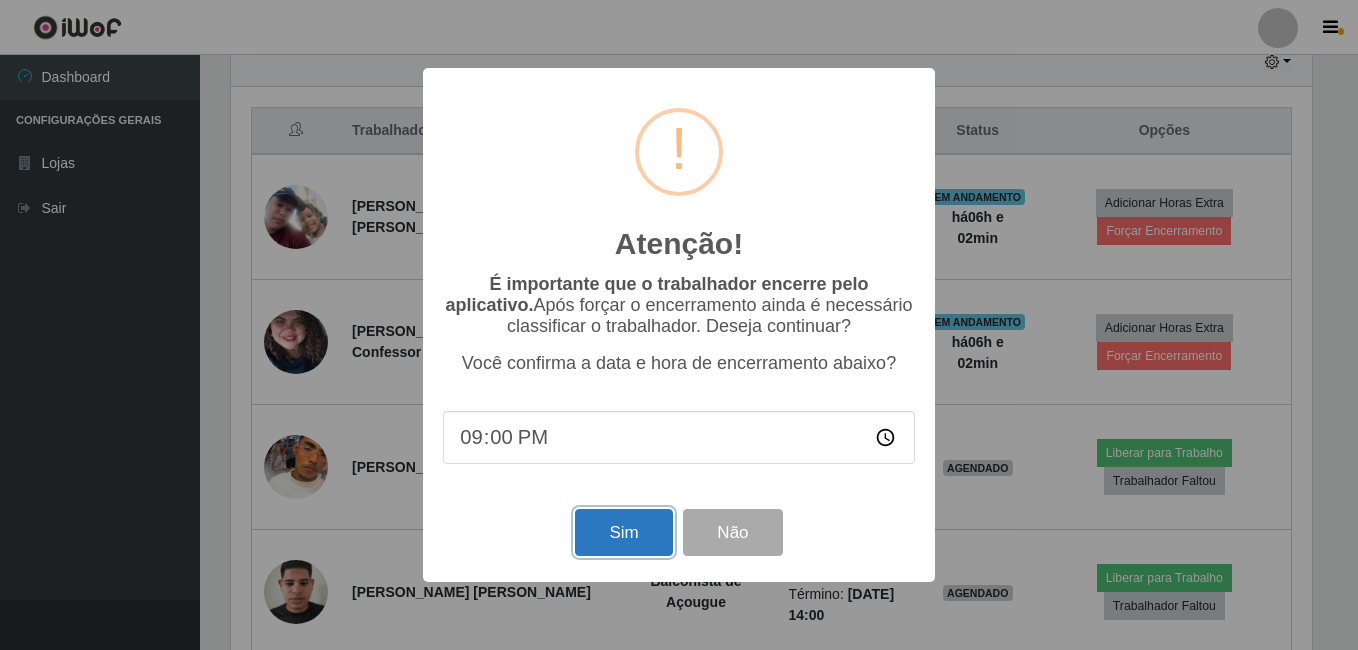 click on "Sim" at bounding box center (623, 532) 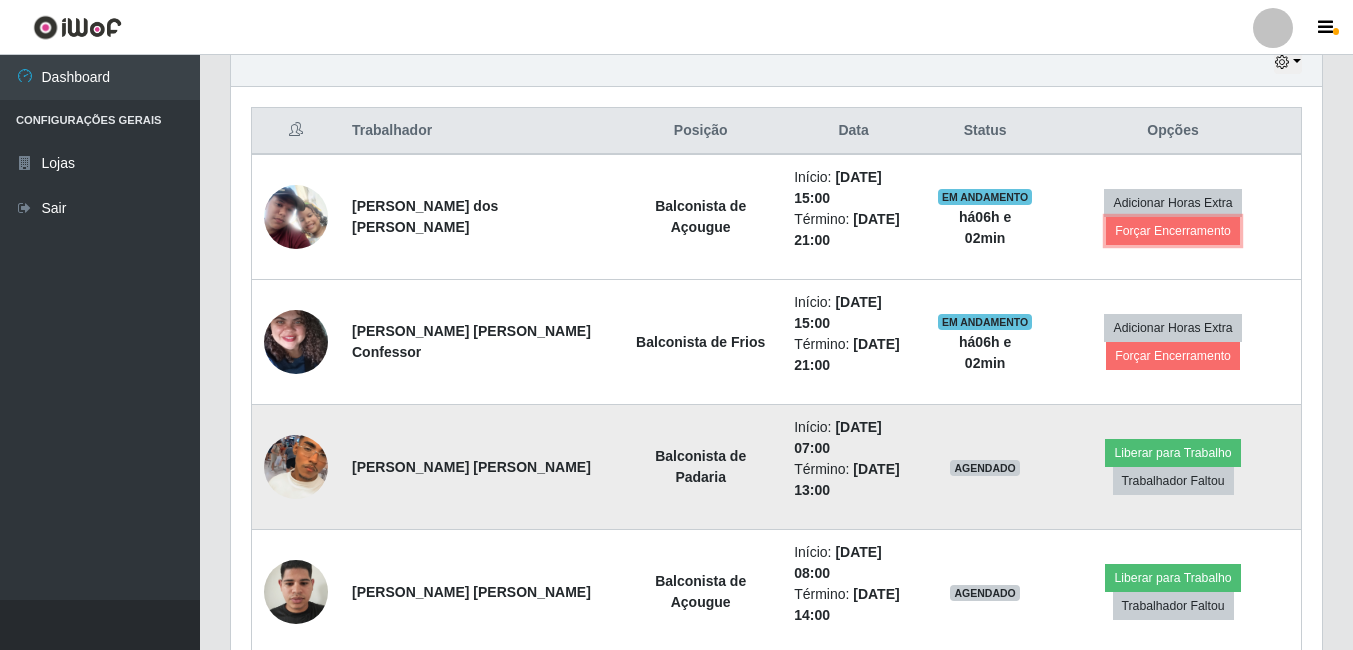 scroll, scrollTop: 999585, scrollLeft: 998909, axis: both 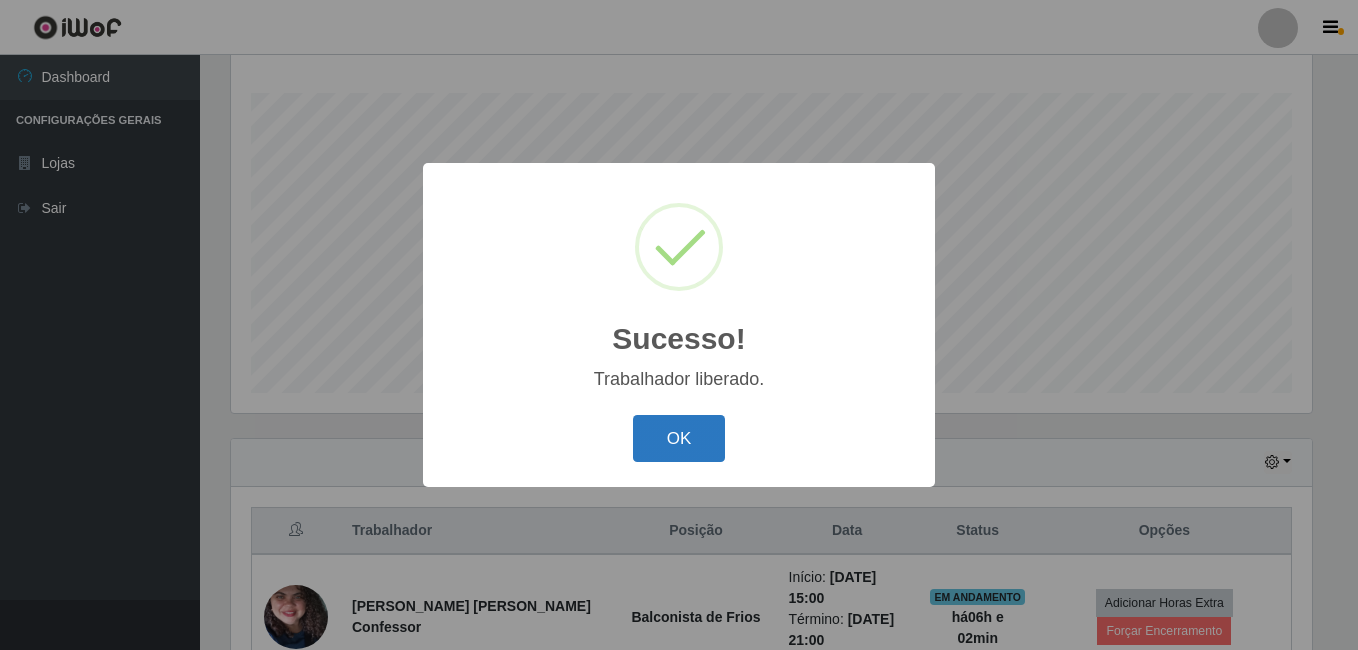 click on "OK" at bounding box center (679, 438) 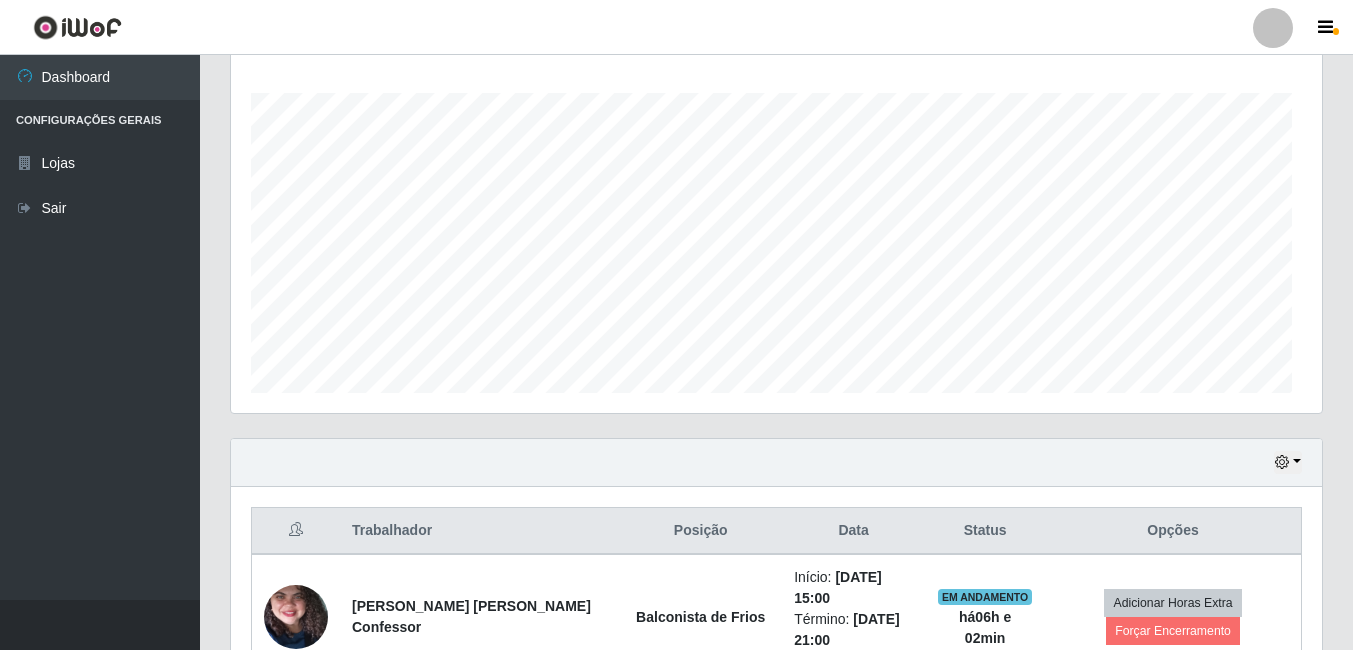 scroll, scrollTop: 335, scrollLeft: 0, axis: vertical 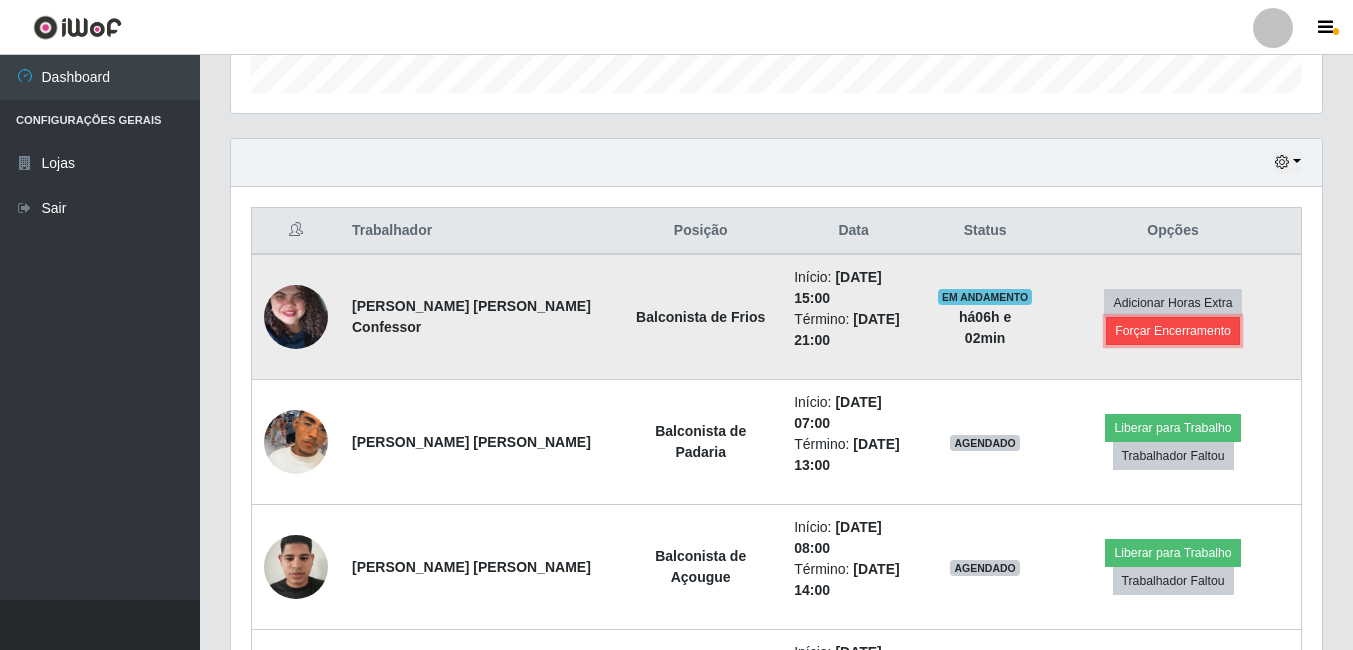 click on "Forçar Encerramento" at bounding box center (1173, 331) 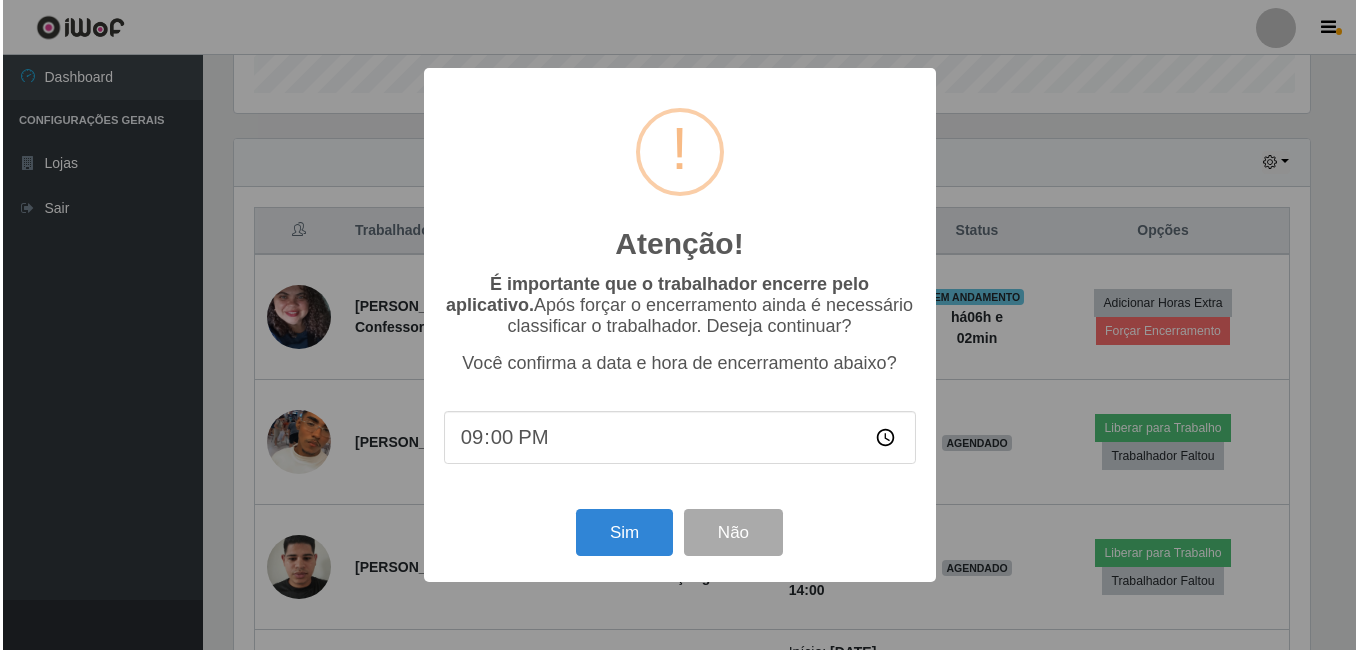 scroll, scrollTop: 999585, scrollLeft: 998919, axis: both 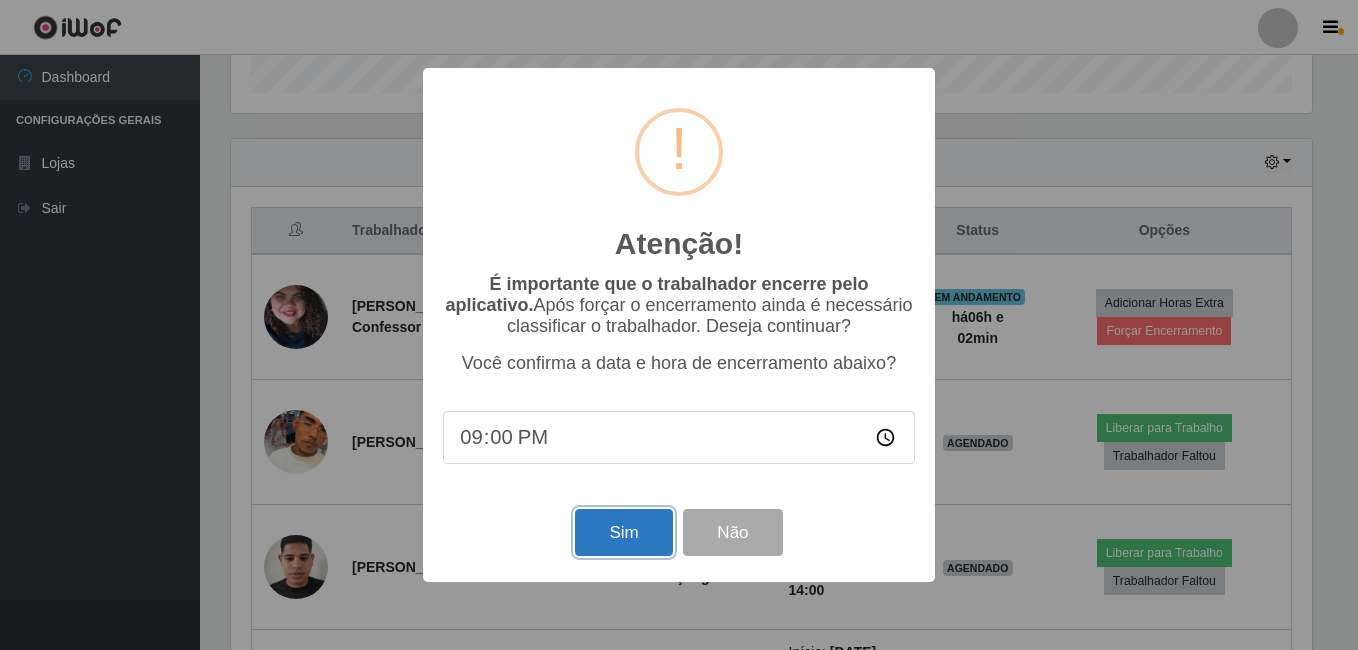 click on "Sim" at bounding box center (623, 532) 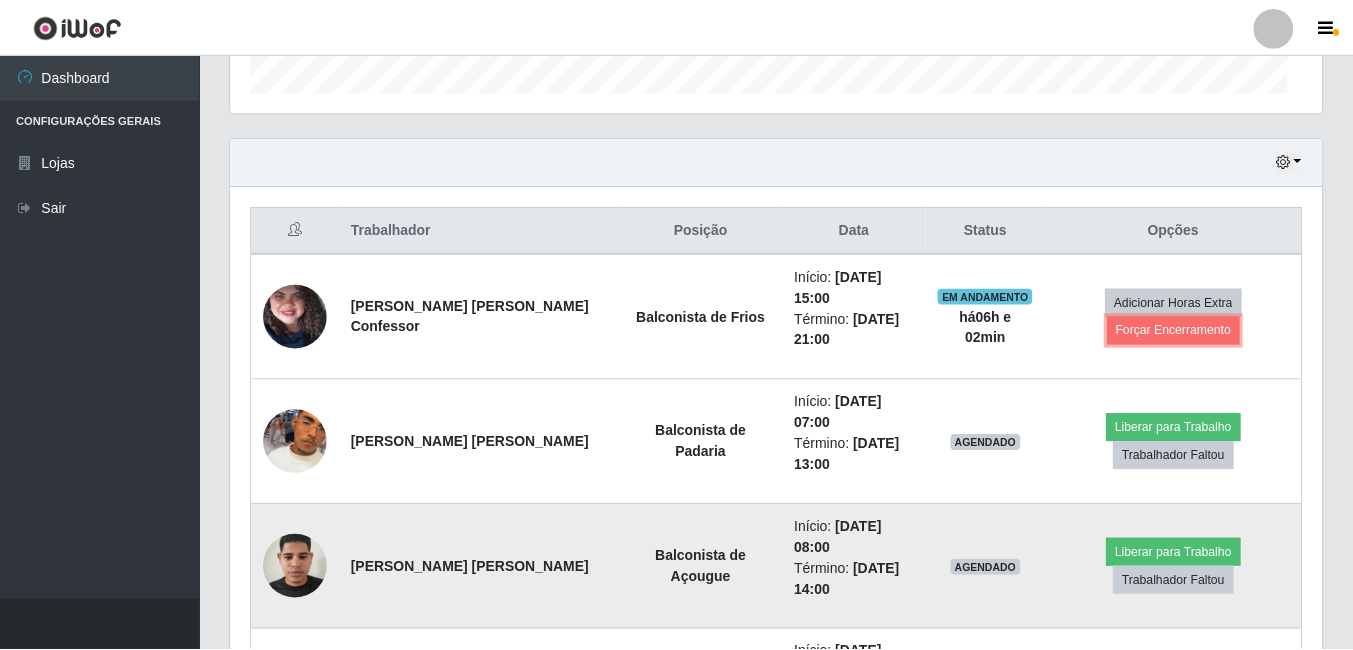 scroll, scrollTop: 999585, scrollLeft: 998909, axis: both 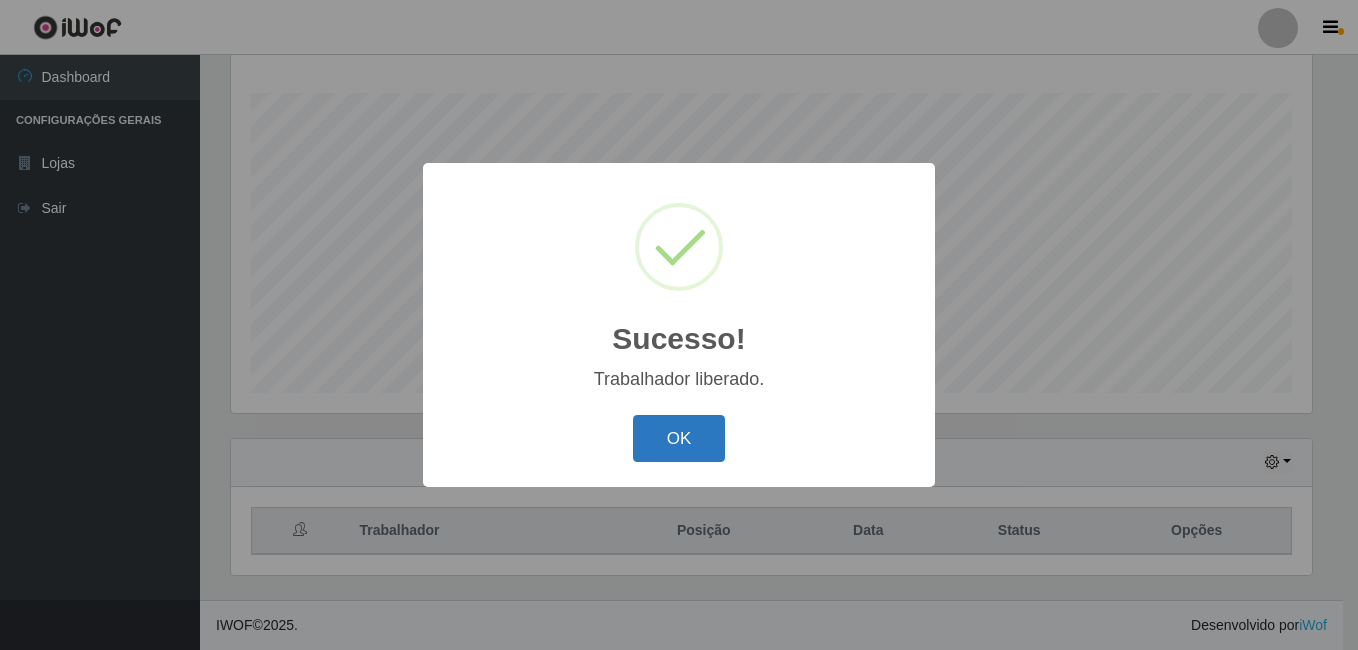 click on "OK" at bounding box center [679, 438] 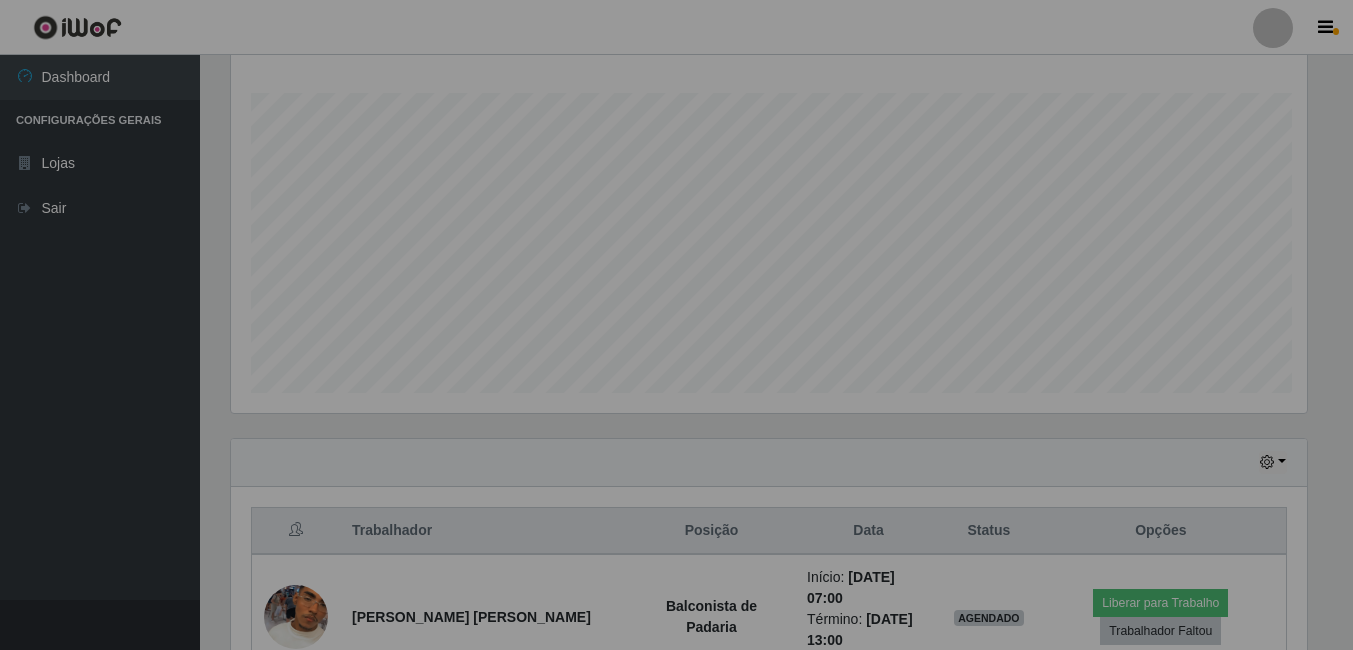 scroll, scrollTop: 999585, scrollLeft: 998909, axis: both 